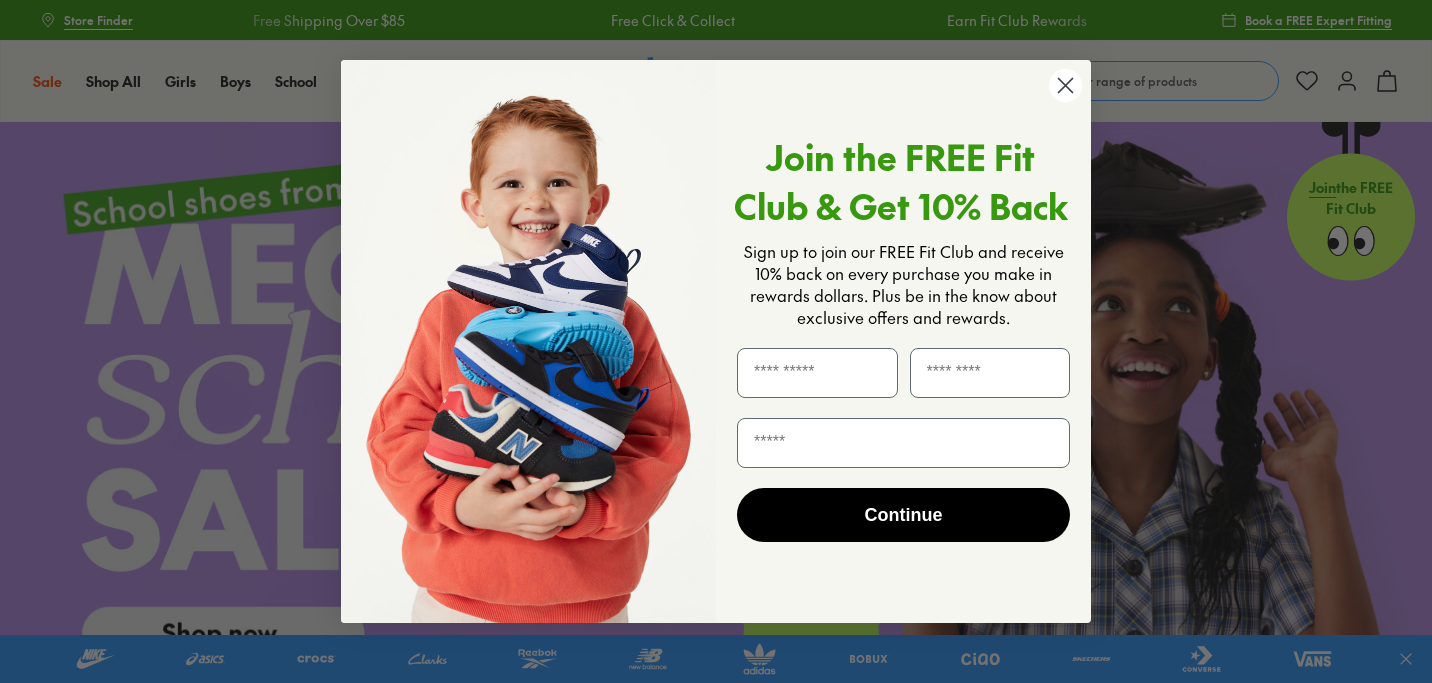 scroll, scrollTop: 0, scrollLeft: 0, axis: both 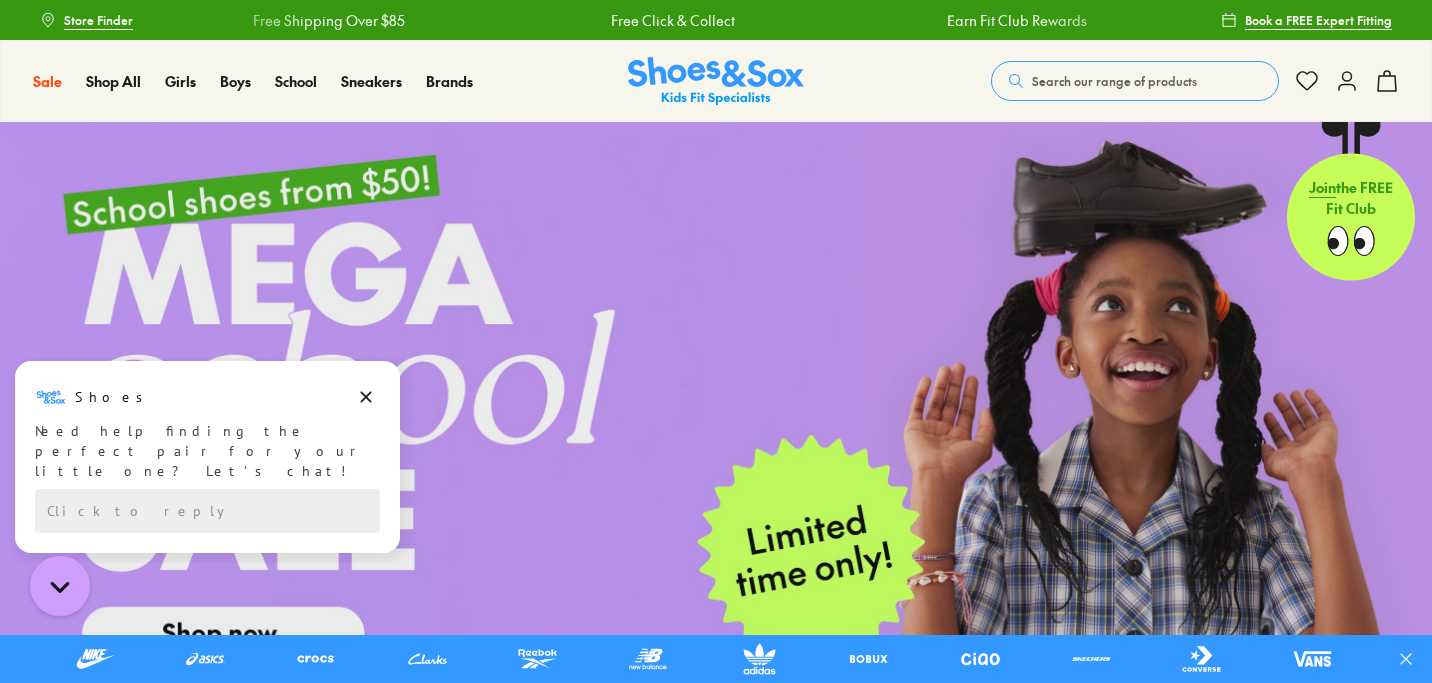 click at bounding box center (716, 7103) 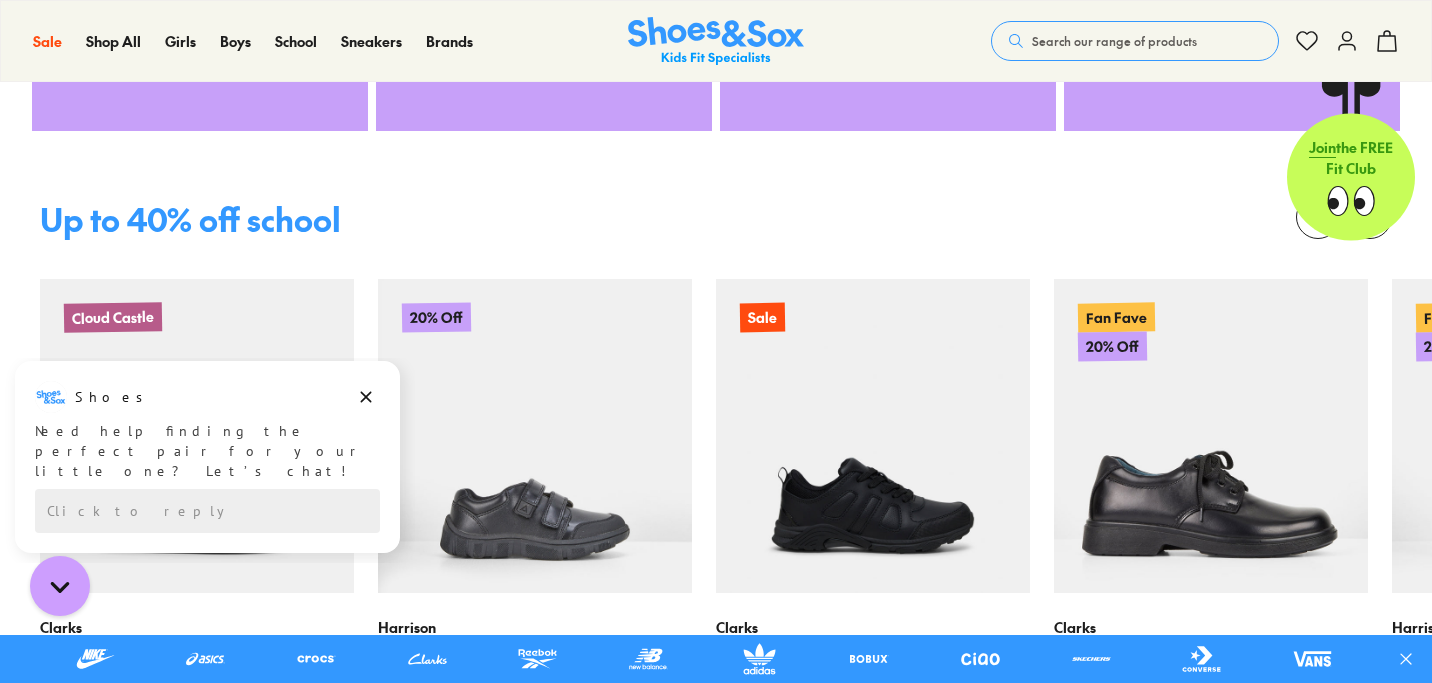 scroll, scrollTop: 1052, scrollLeft: 0, axis: vertical 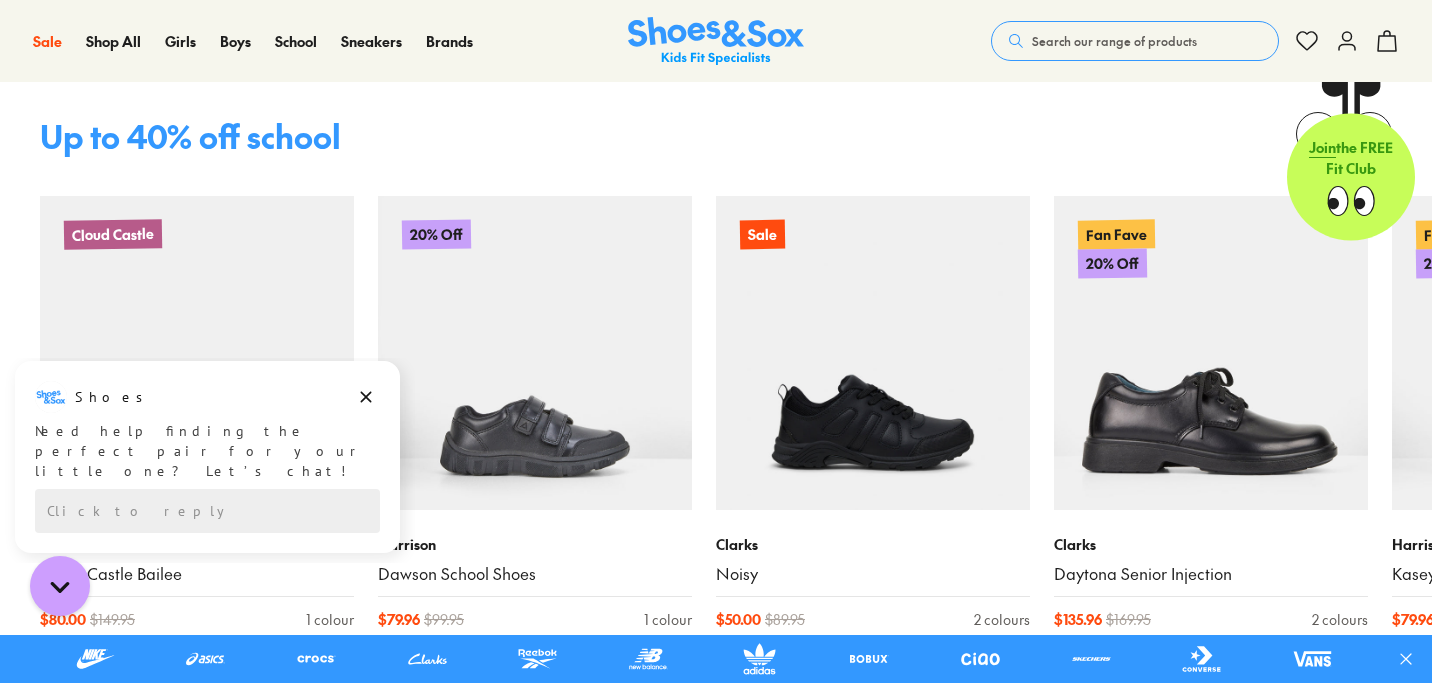 click on "Search our range of products" at bounding box center (1114, 41) 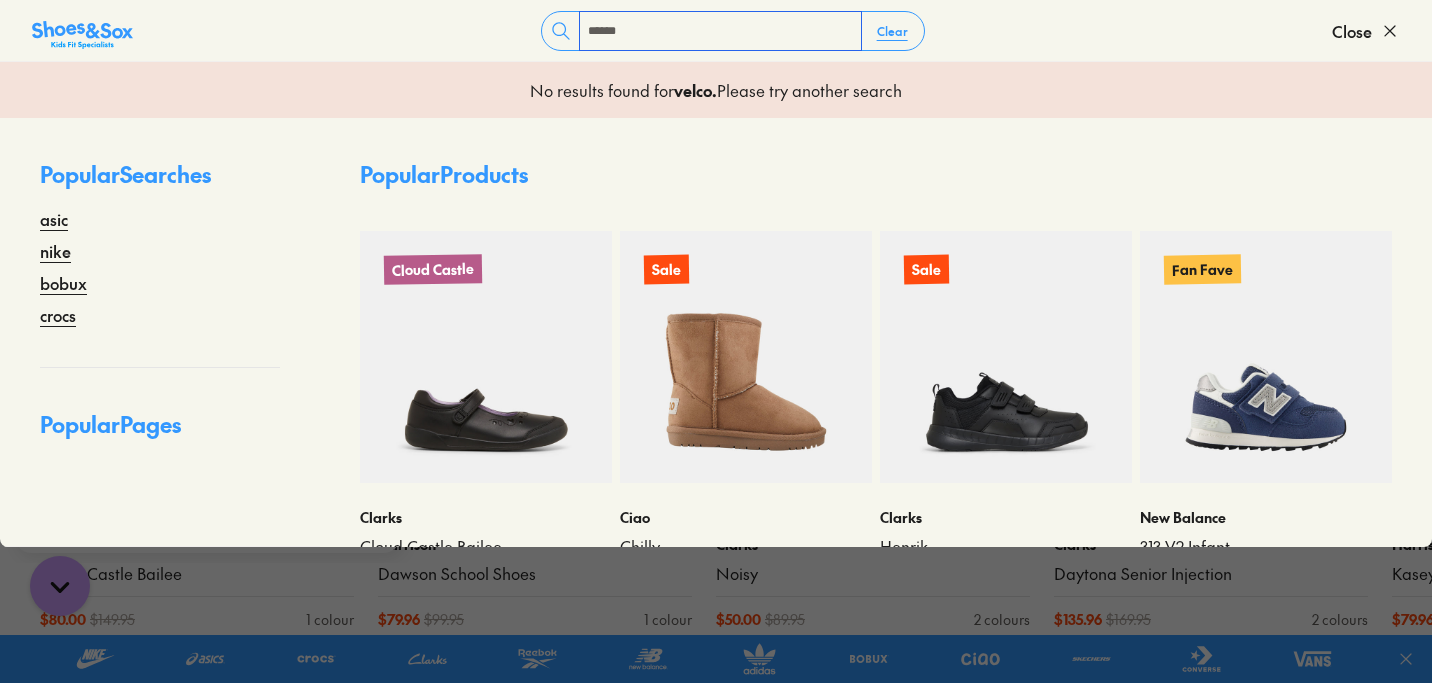 type on "******" 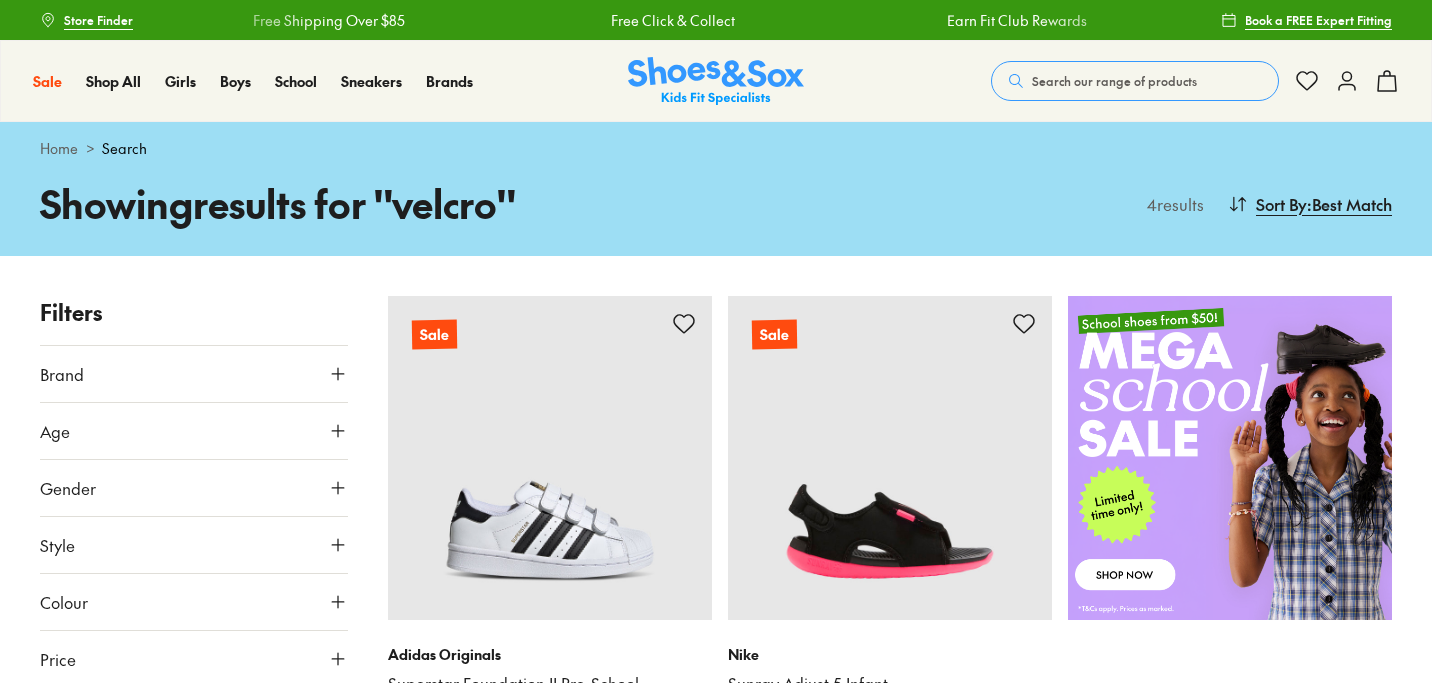 scroll, scrollTop: 0, scrollLeft: 0, axis: both 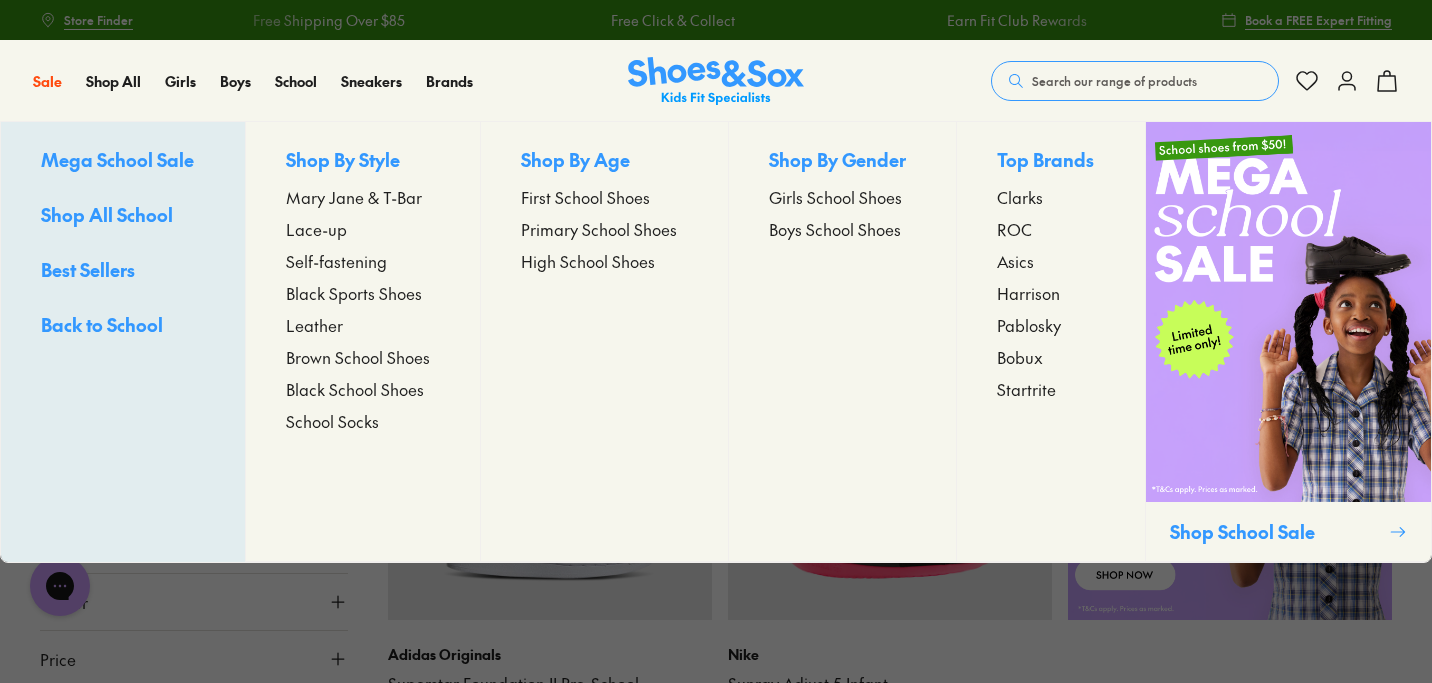 click on "Self-fastening" at bounding box center [336, 261] 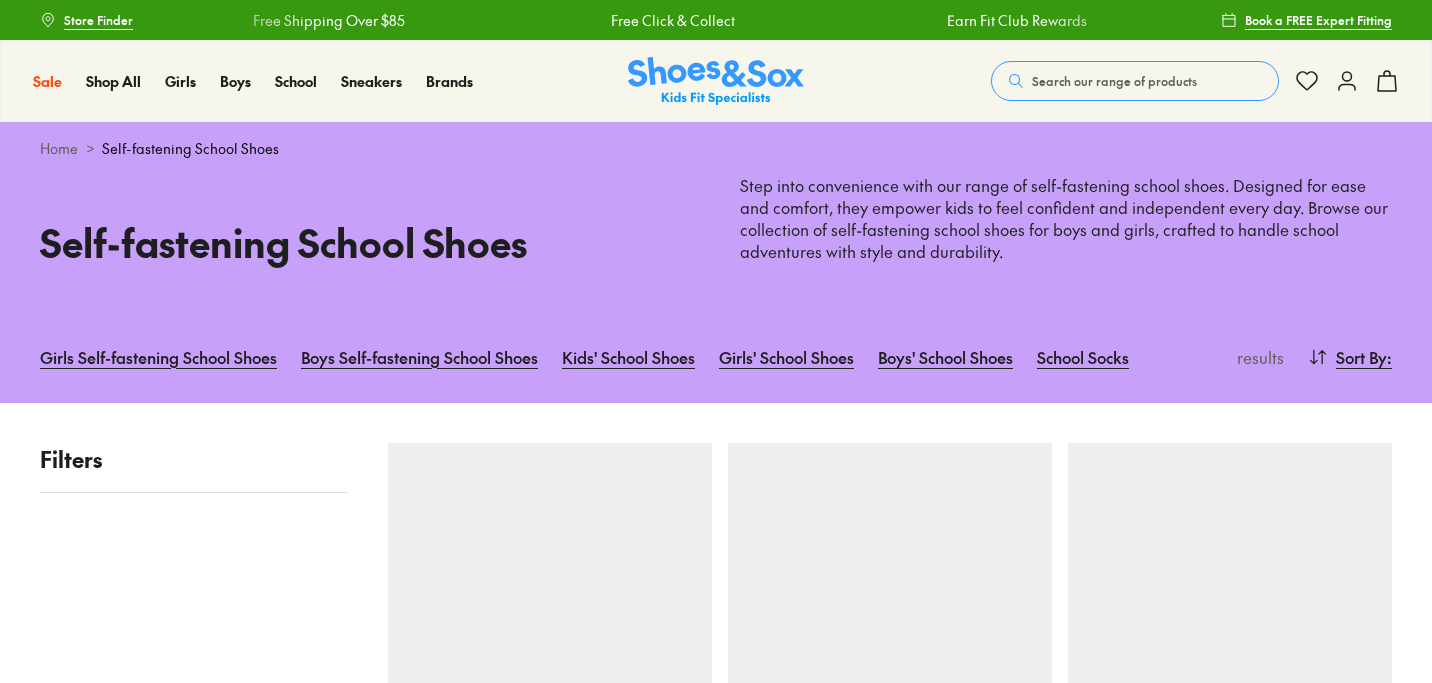 scroll, scrollTop: 0, scrollLeft: 0, axis: both 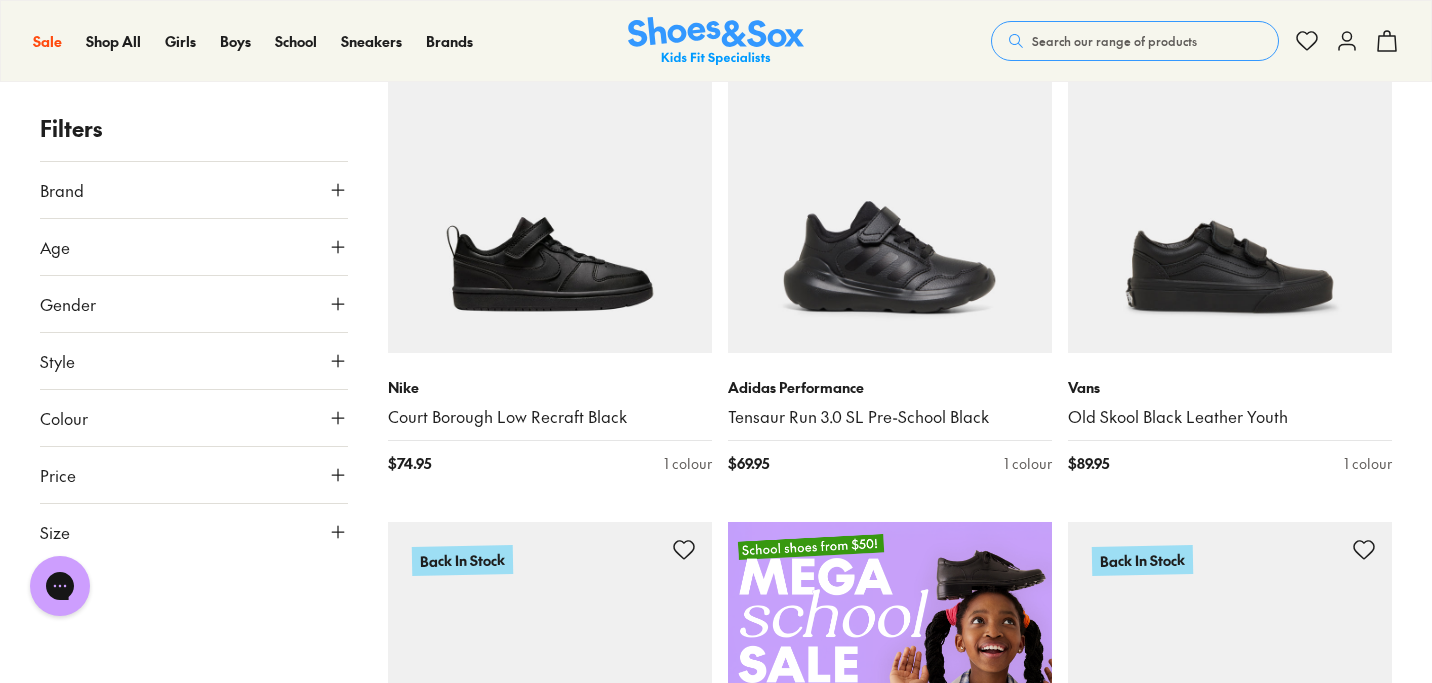 click 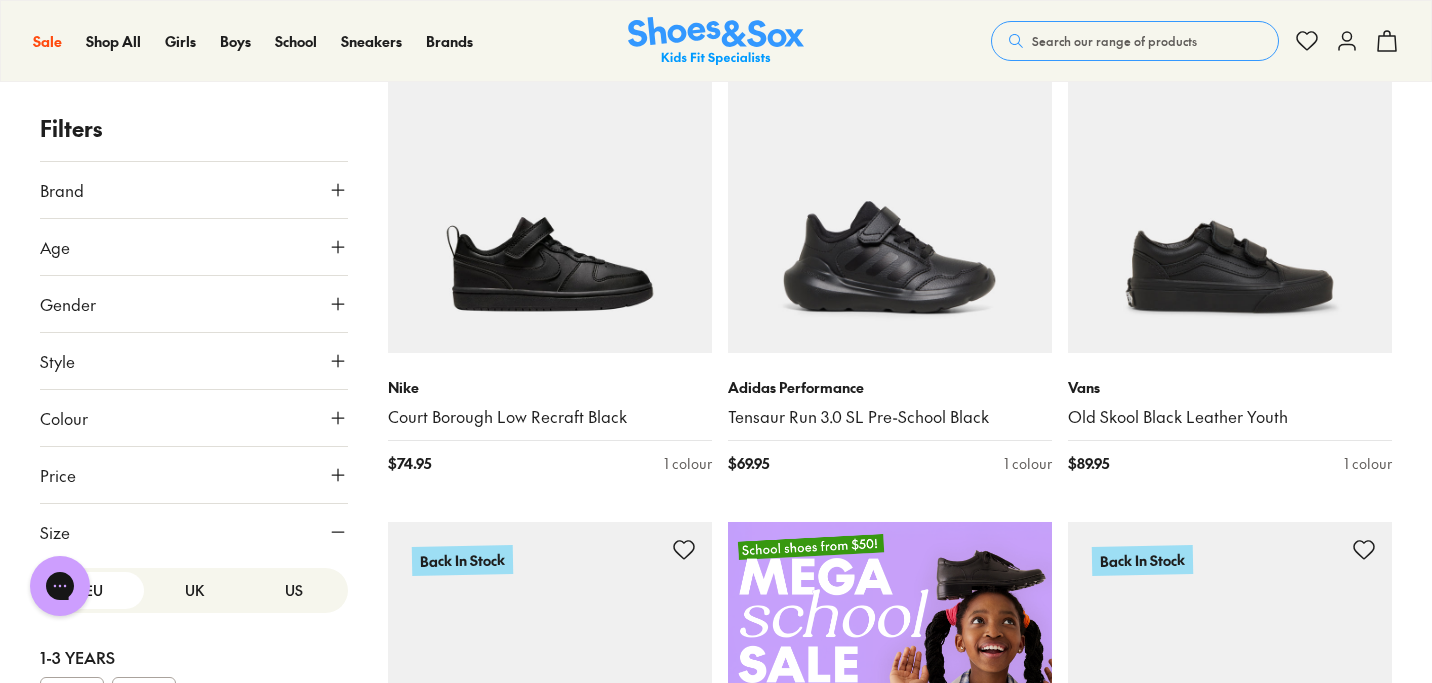 scroll, scrollTop: 261, scrollLeft: 0, axis: vertical 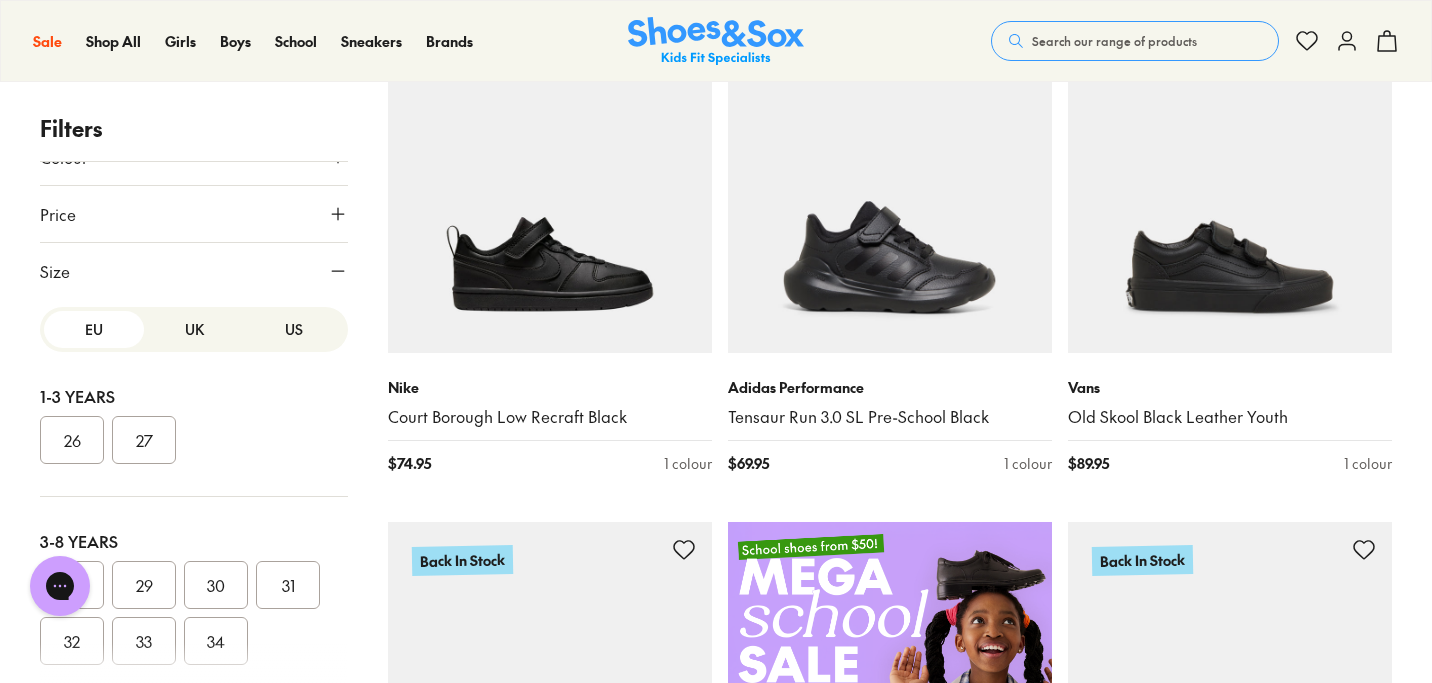 click on "US" at bounding box center [294, 329] 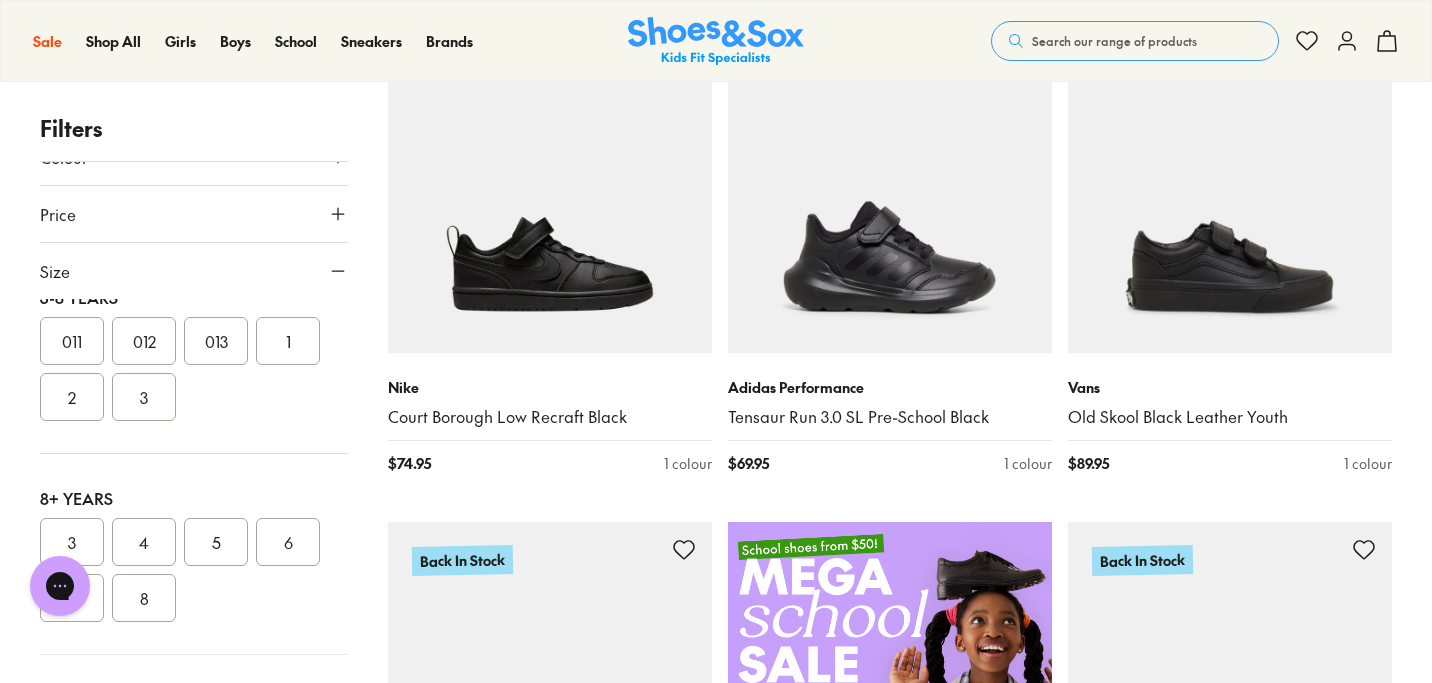 scroll, scrollTop: 352, scrollLeft: 0, axis: vertical 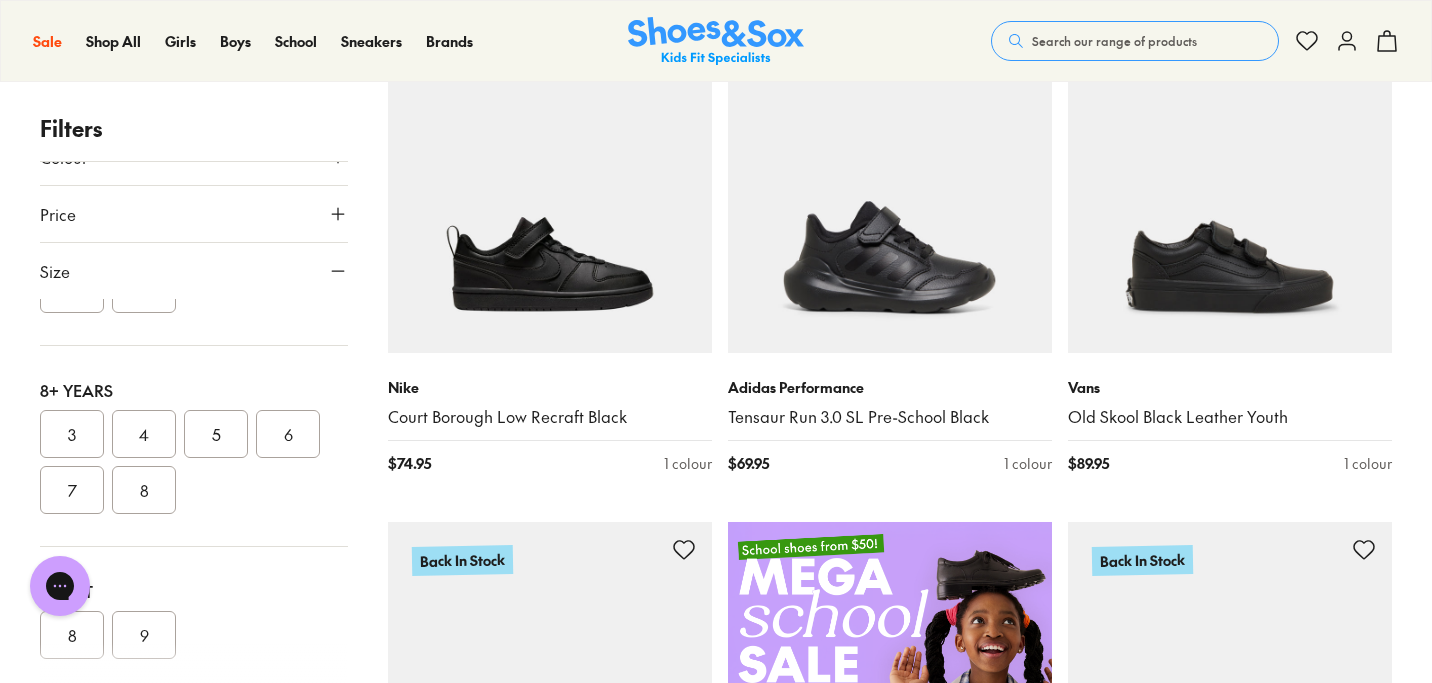 click on "5" at bounding box center (216, 434) 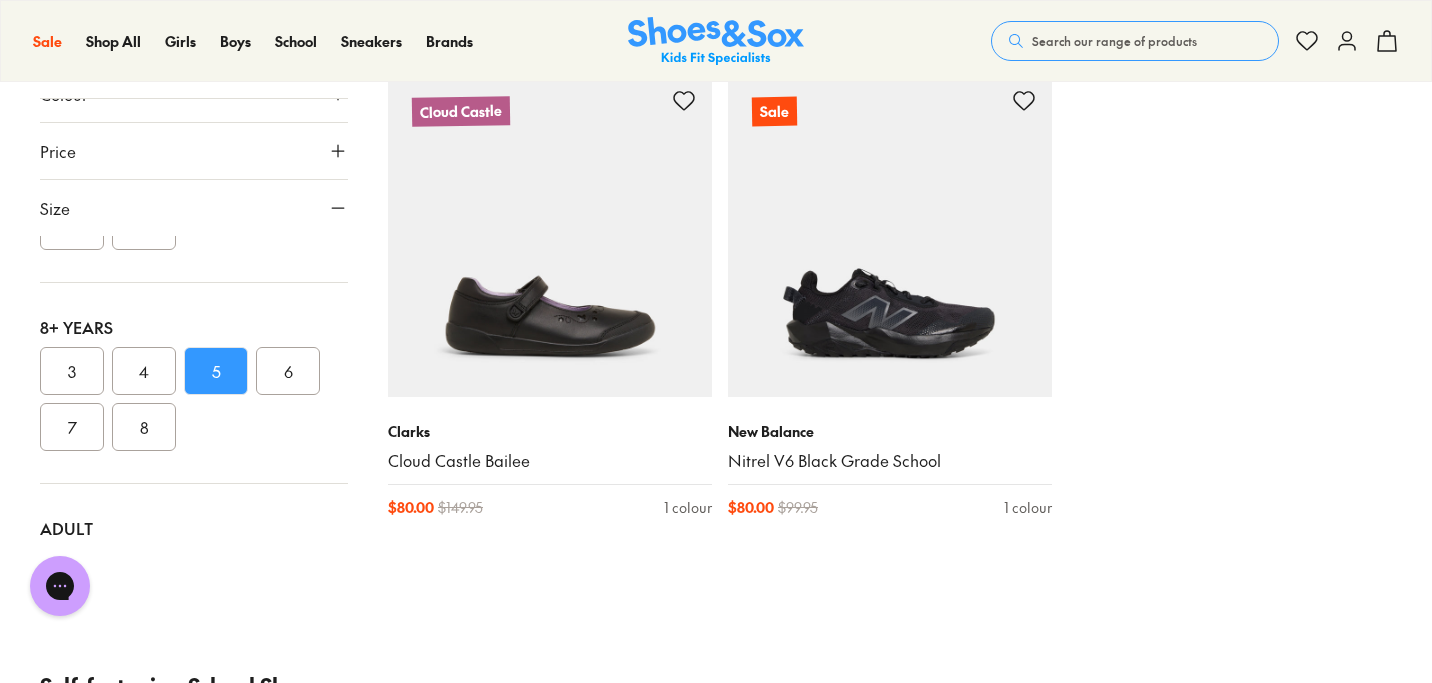 scroll, scrollTop: 2062, scrollLeft: 0, axis: vertical 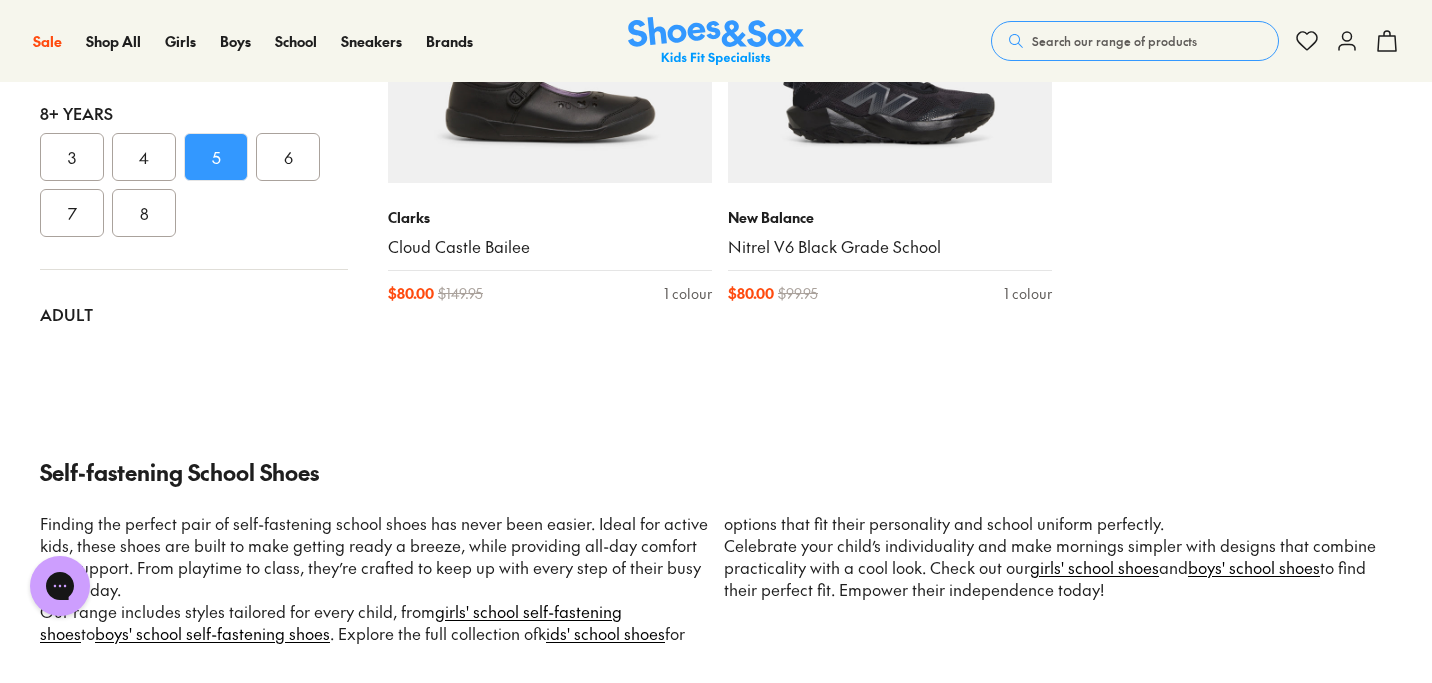 click on "Search our range of products" at bounding box center (1114, 41) 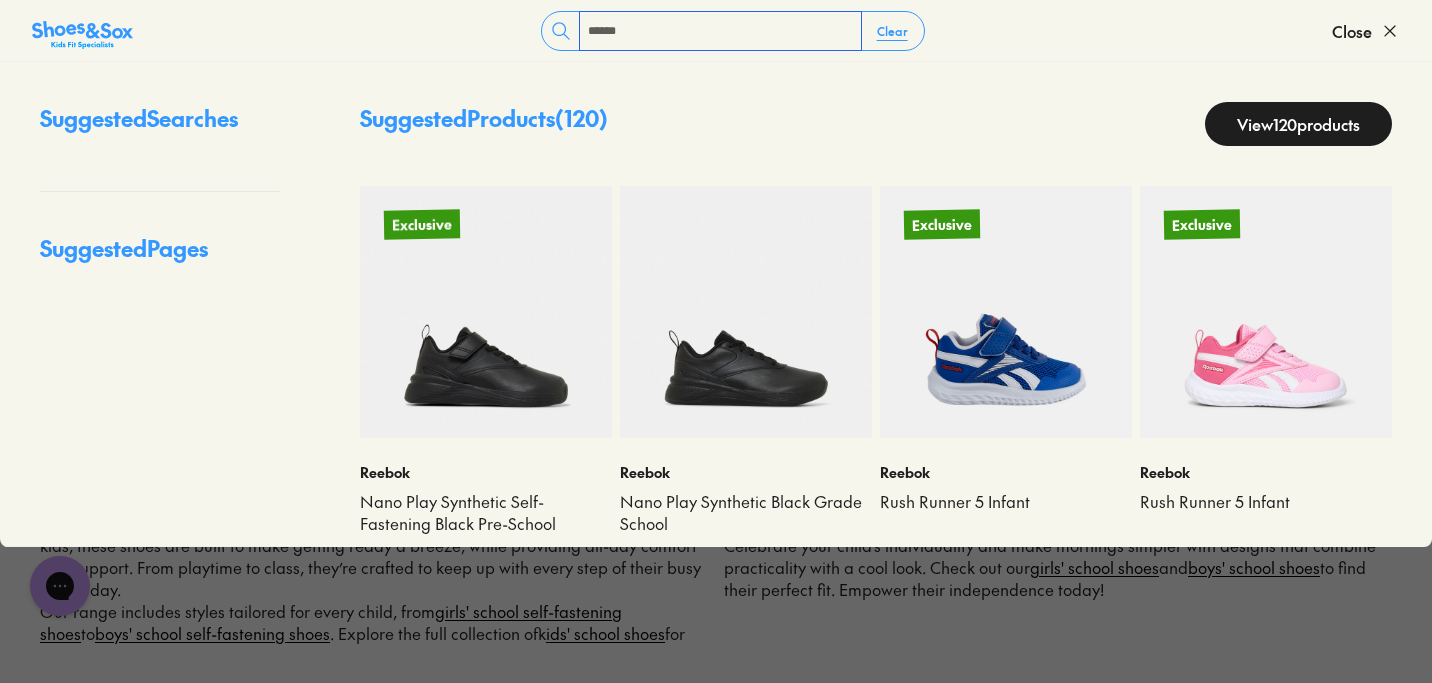 type on "******" 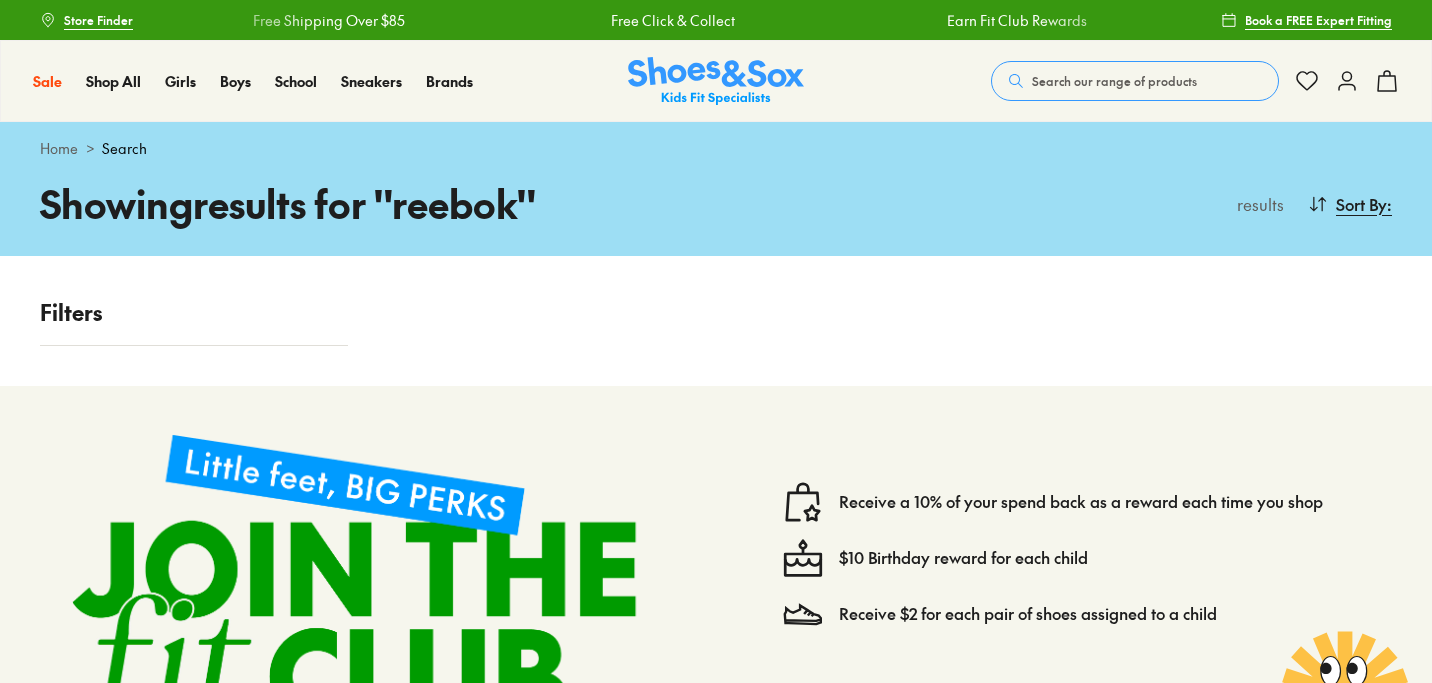 scroll, scrollTop: 0, scrollLeft: 0, axis: both 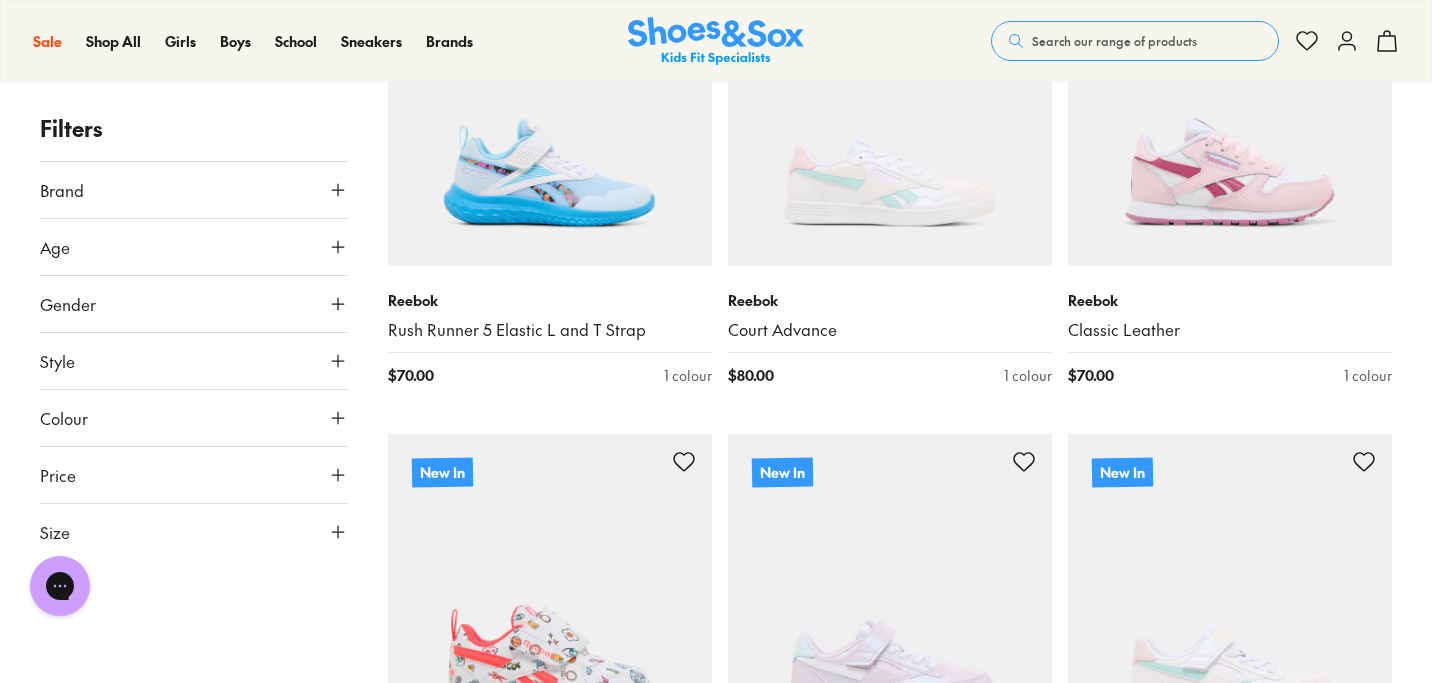 click 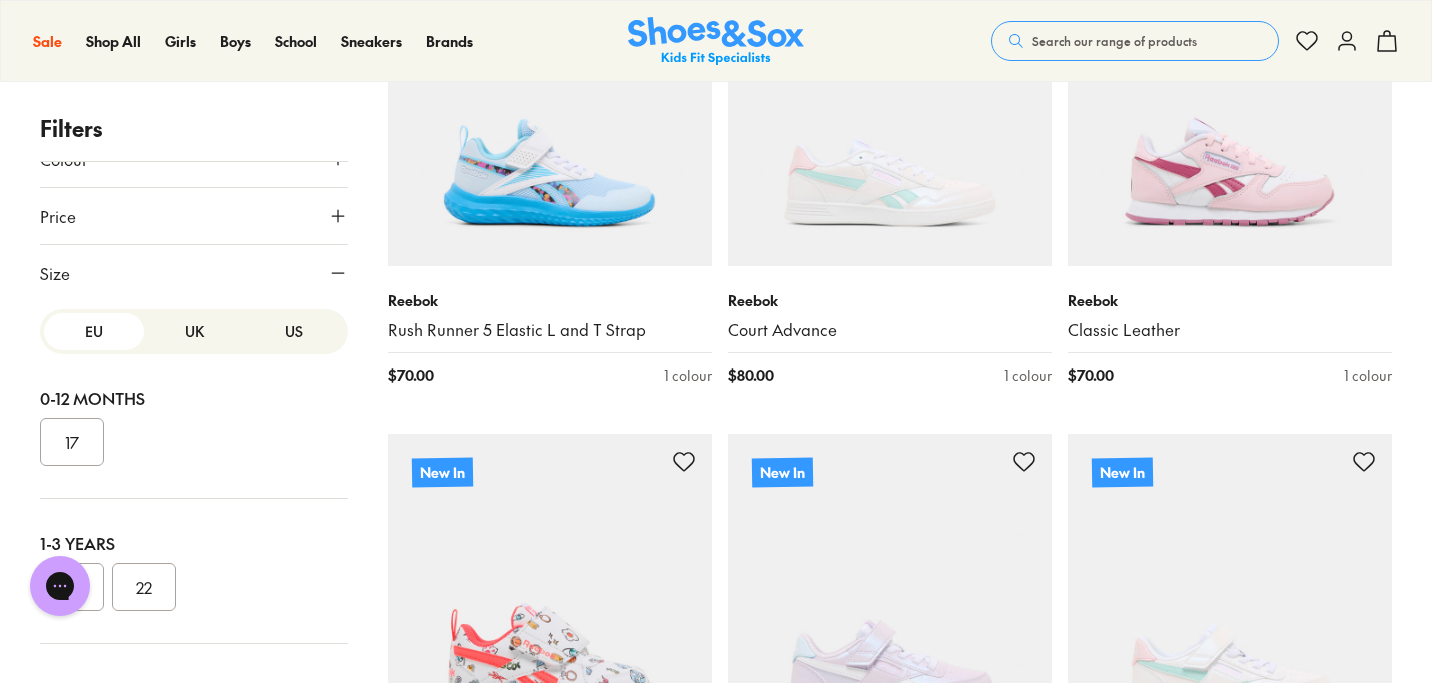 scroll, scrollTop: 261, scrollLeft: 0, axis: vertical 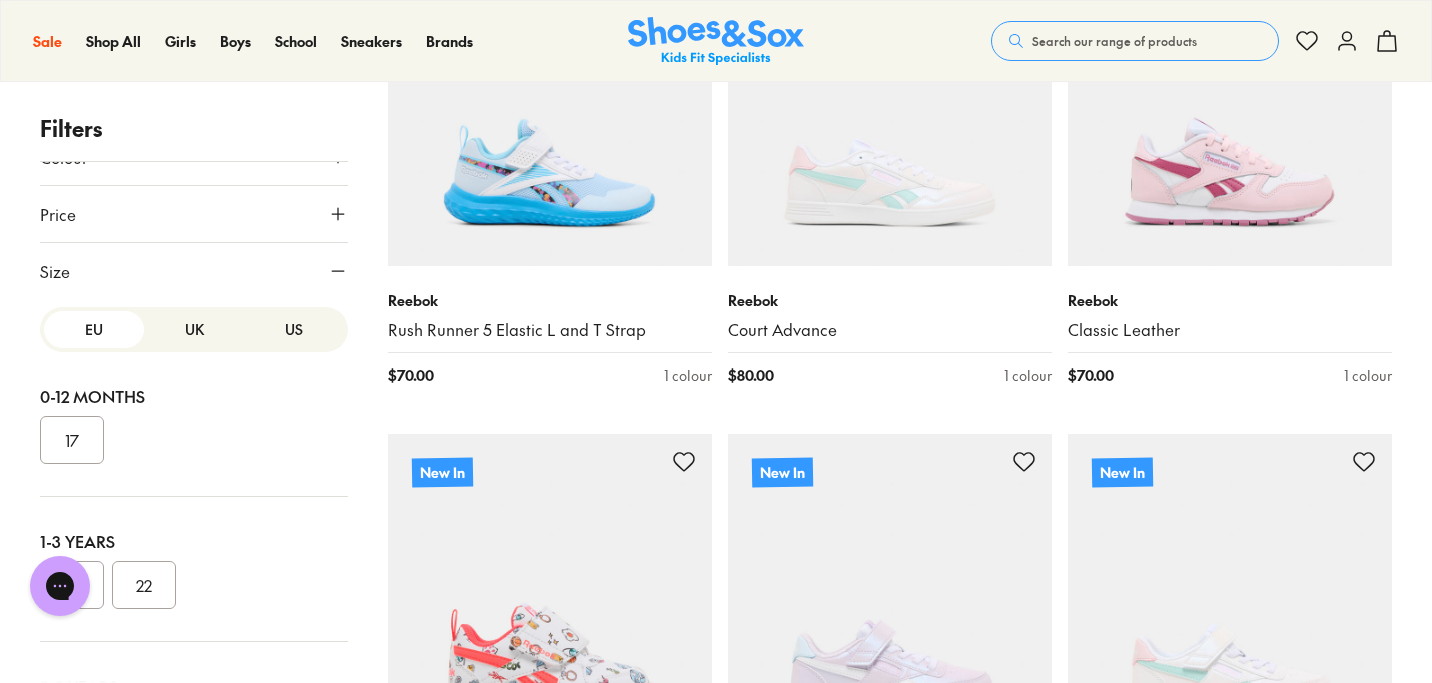 click on "US" at bounding box center (294, 329) 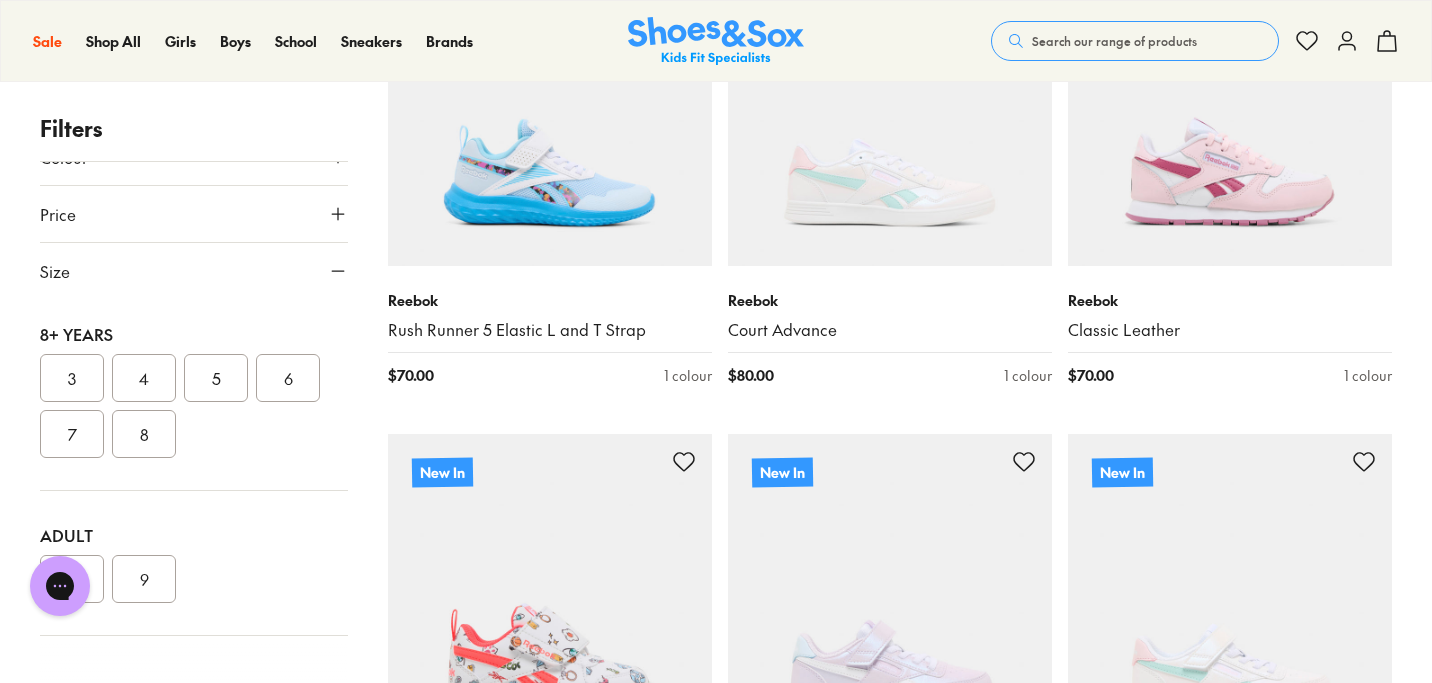 scroll, scrollTop: 610, scrollLeft: 0, axis: vertical 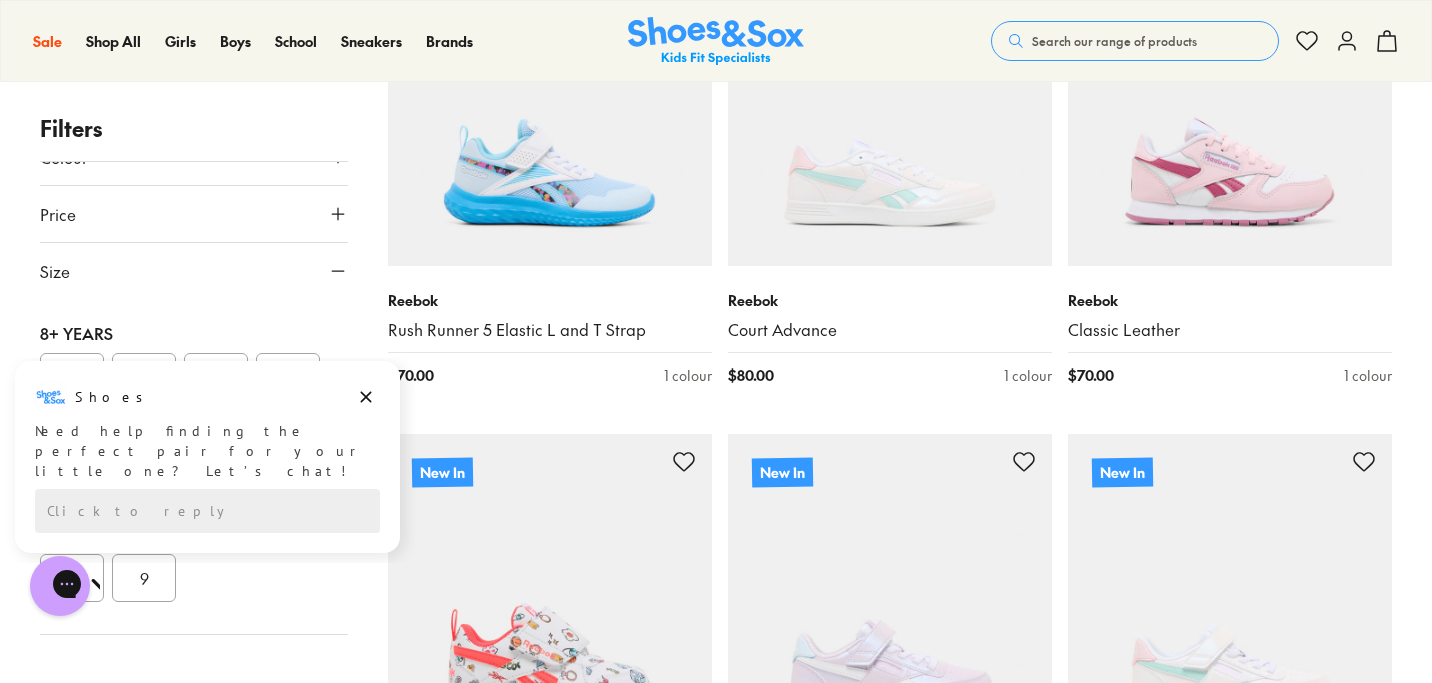 click on "Shoes Shoes  says: Need help finding the perfect pair for your little one? Let’s chat! Click to reply Total: 0.00 Something went wrong" at bounding box center (207, 457) 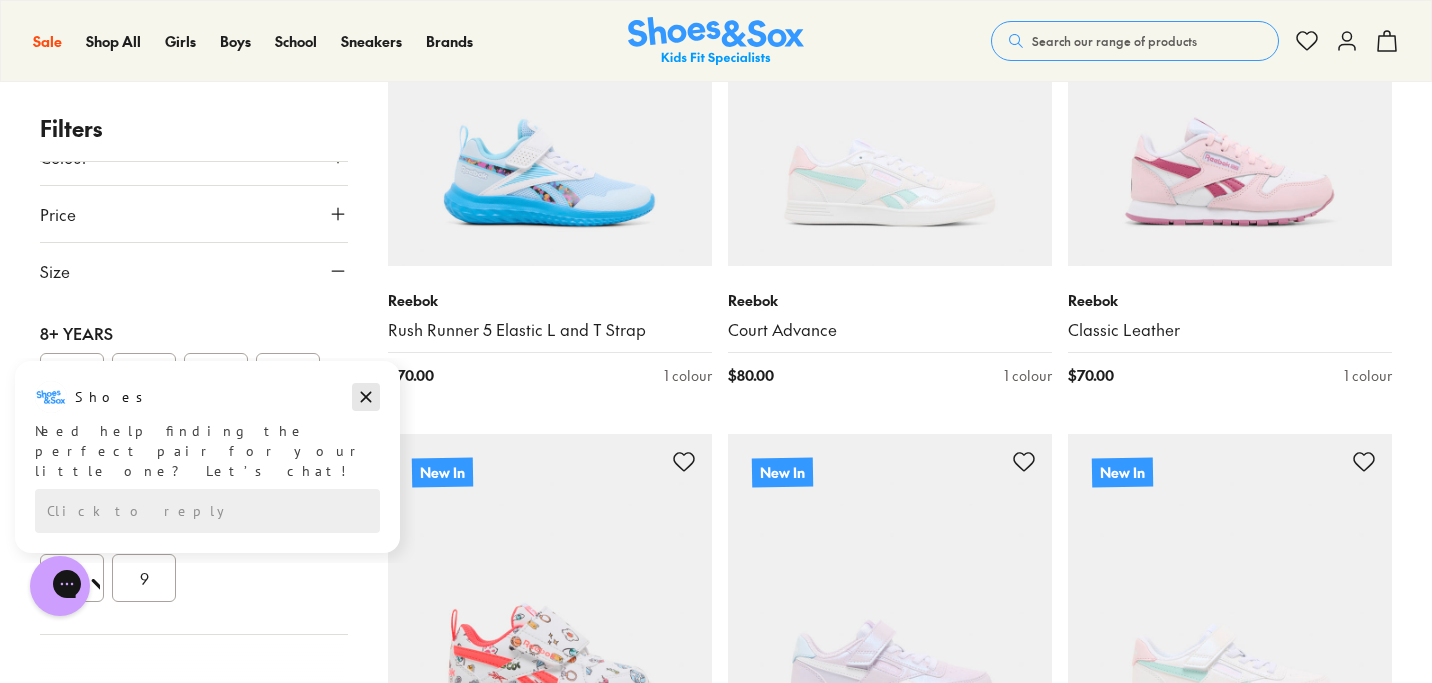 drag, startPoint x: 364, startPoint y: 395, endPoint x: 292, endPoint y: 750, distance: 362.2278 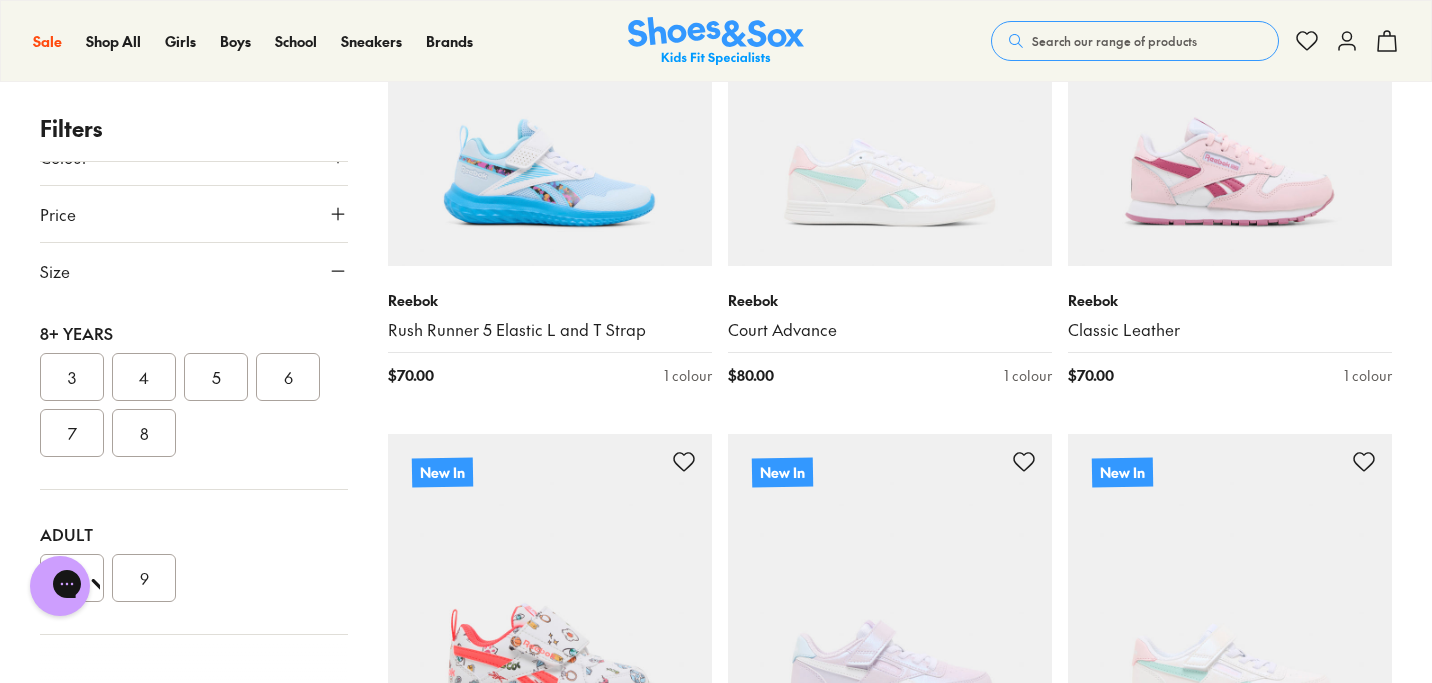 click on "5" at bounding box center [216, 377] 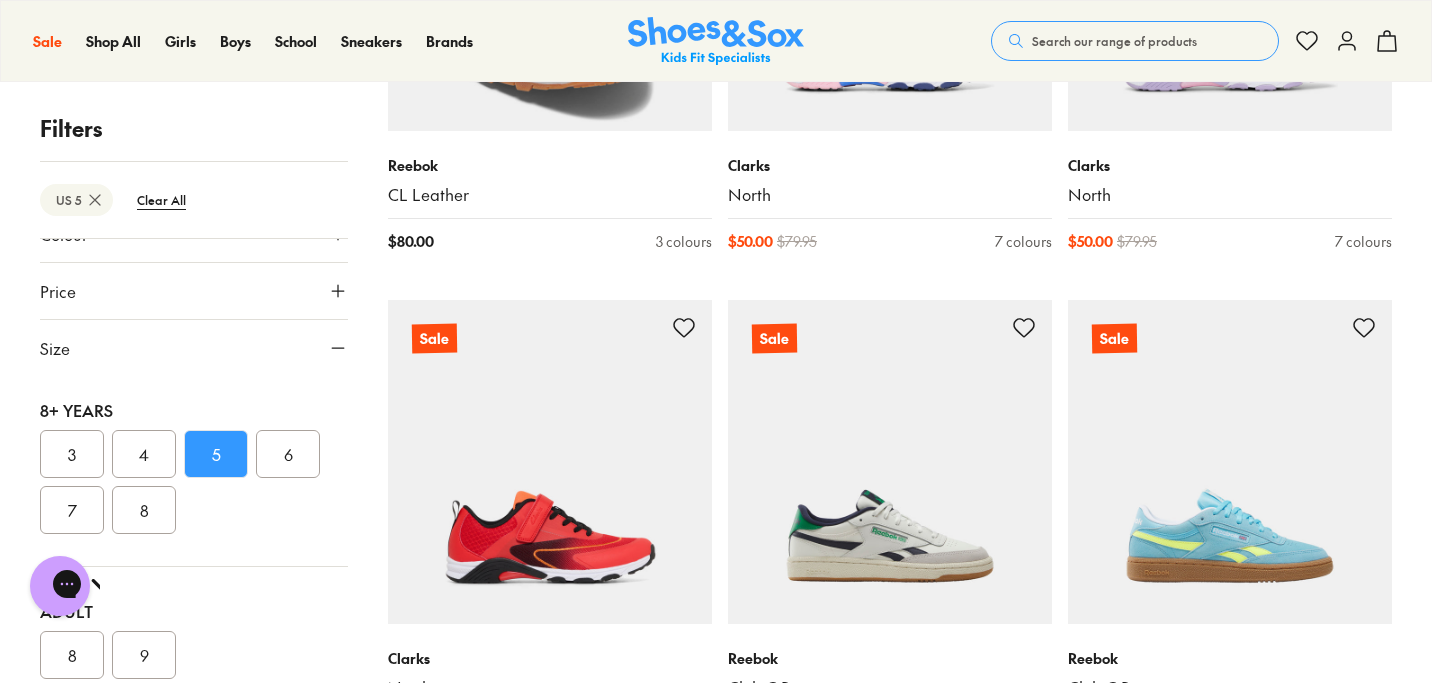 scroll, scrollTop: 4544, scrollLeft: 0, axis: vertical 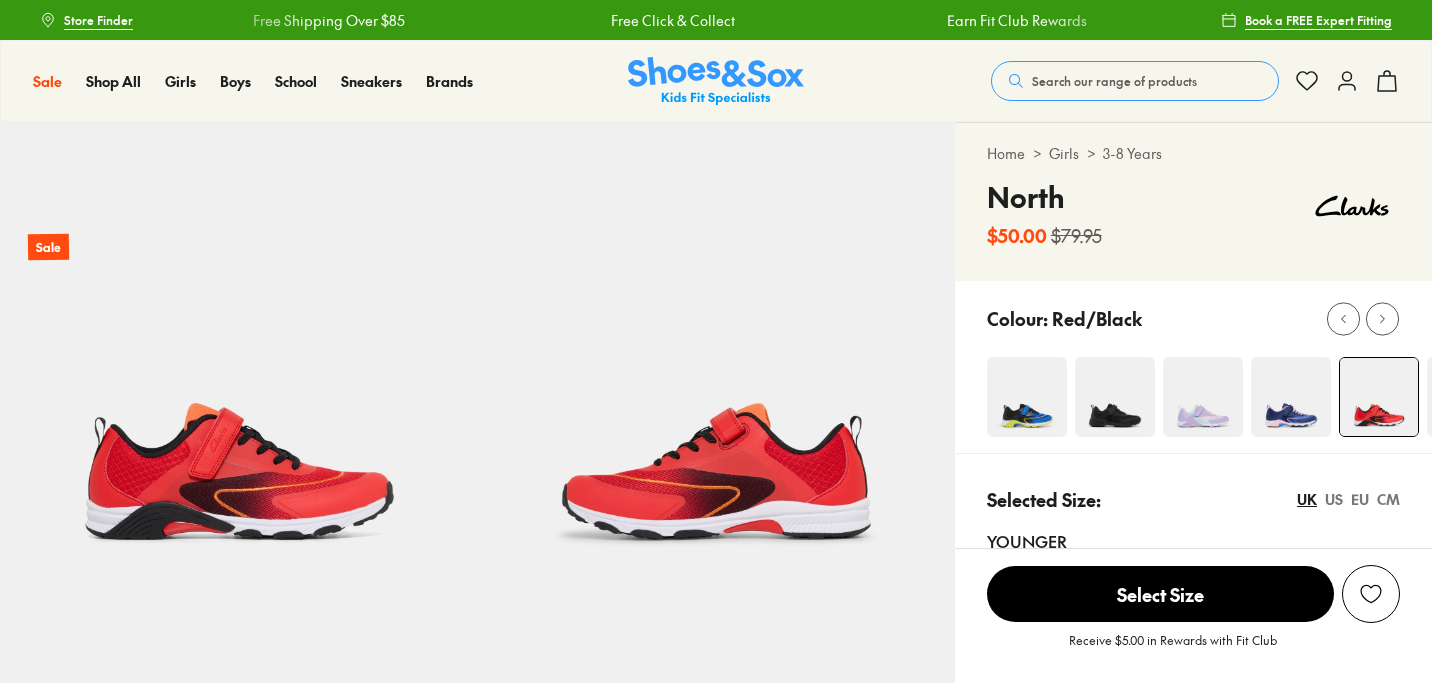 select on "*" 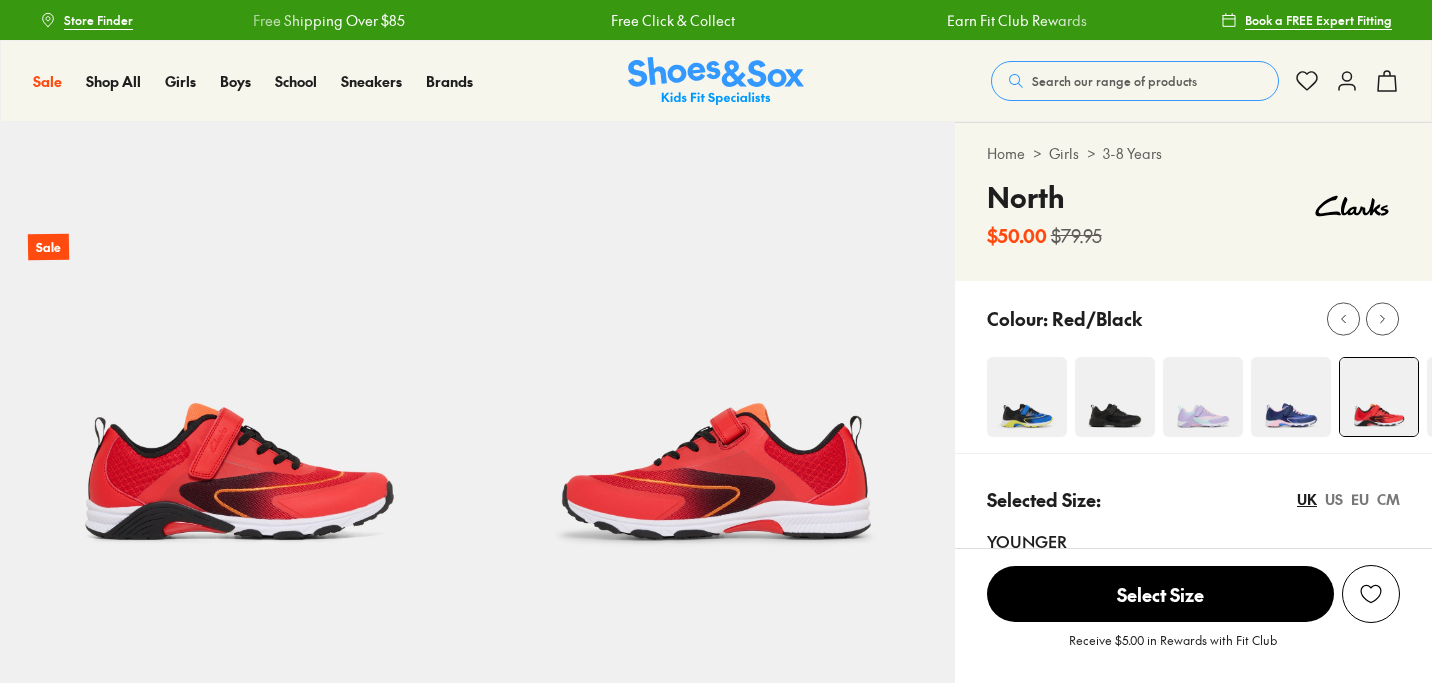 scroll, scrollTop: 0, scrollLeft: 0, axis: both 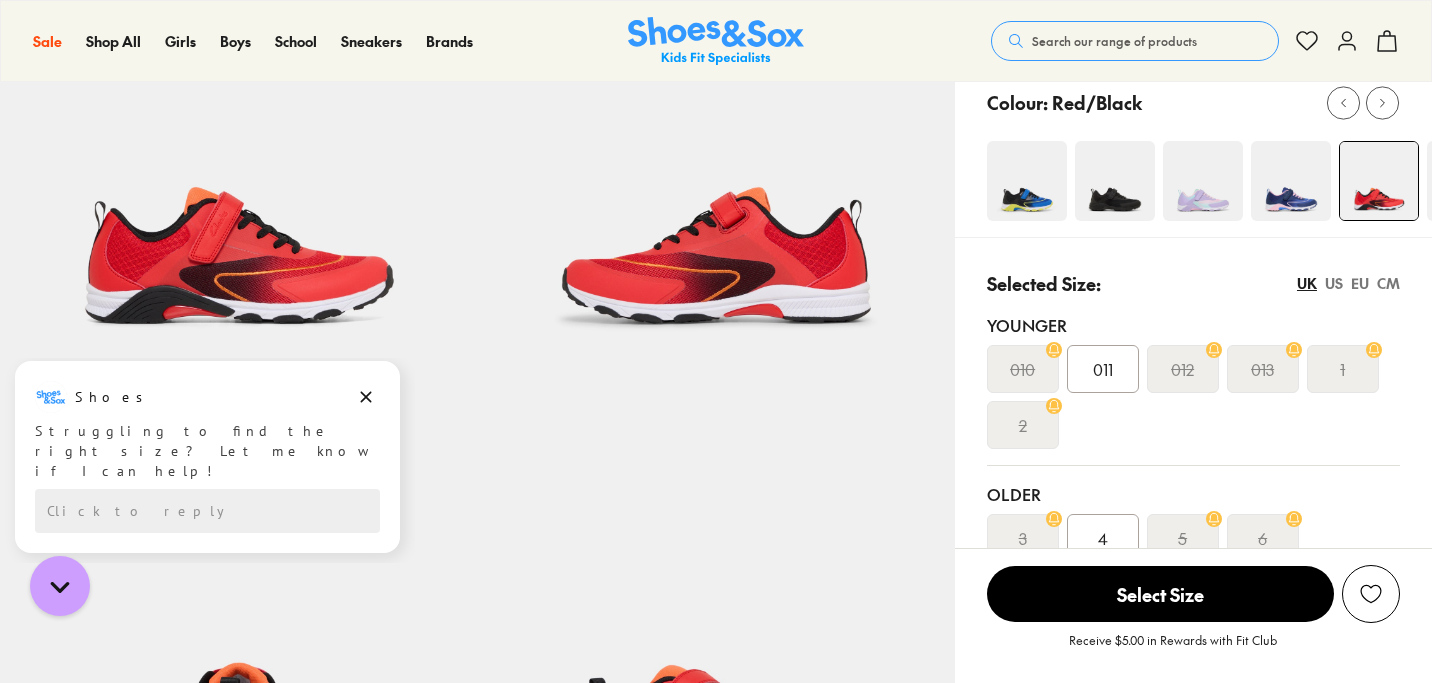 click at bounding box center (1291, 181) 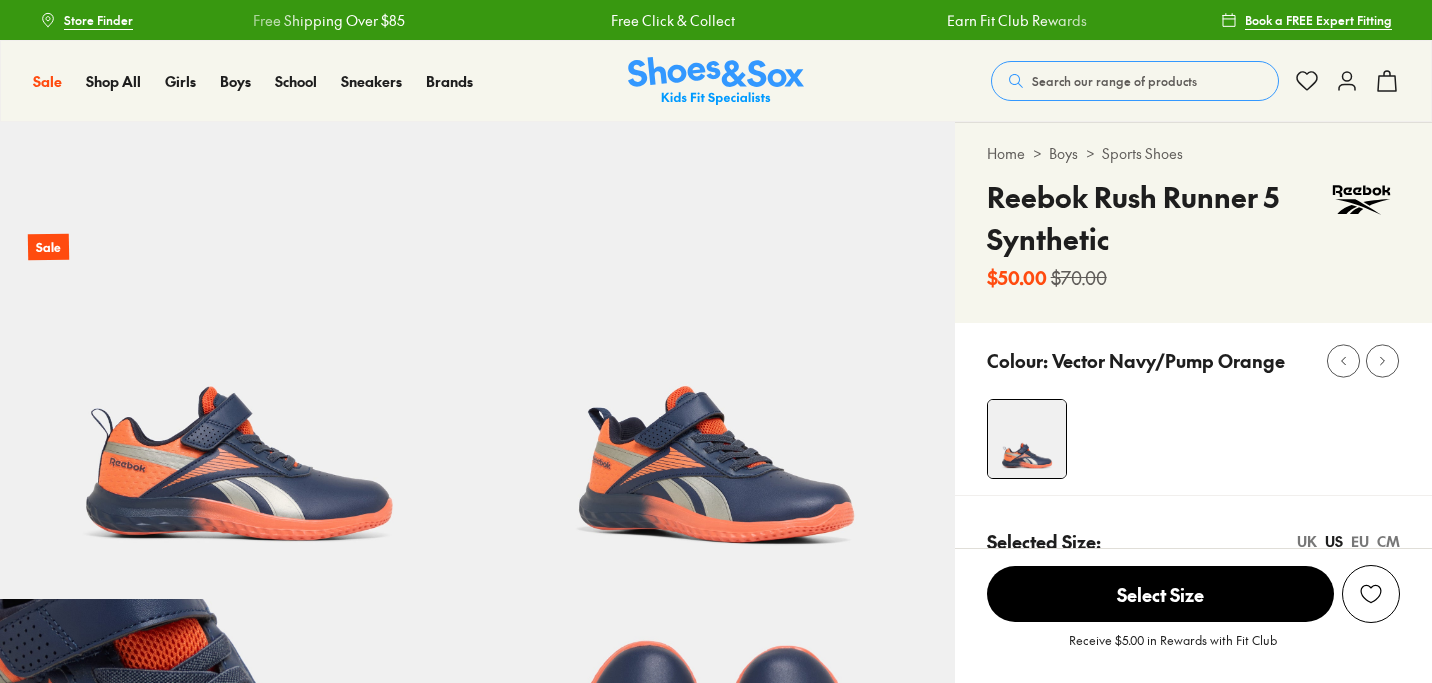 select on "*" 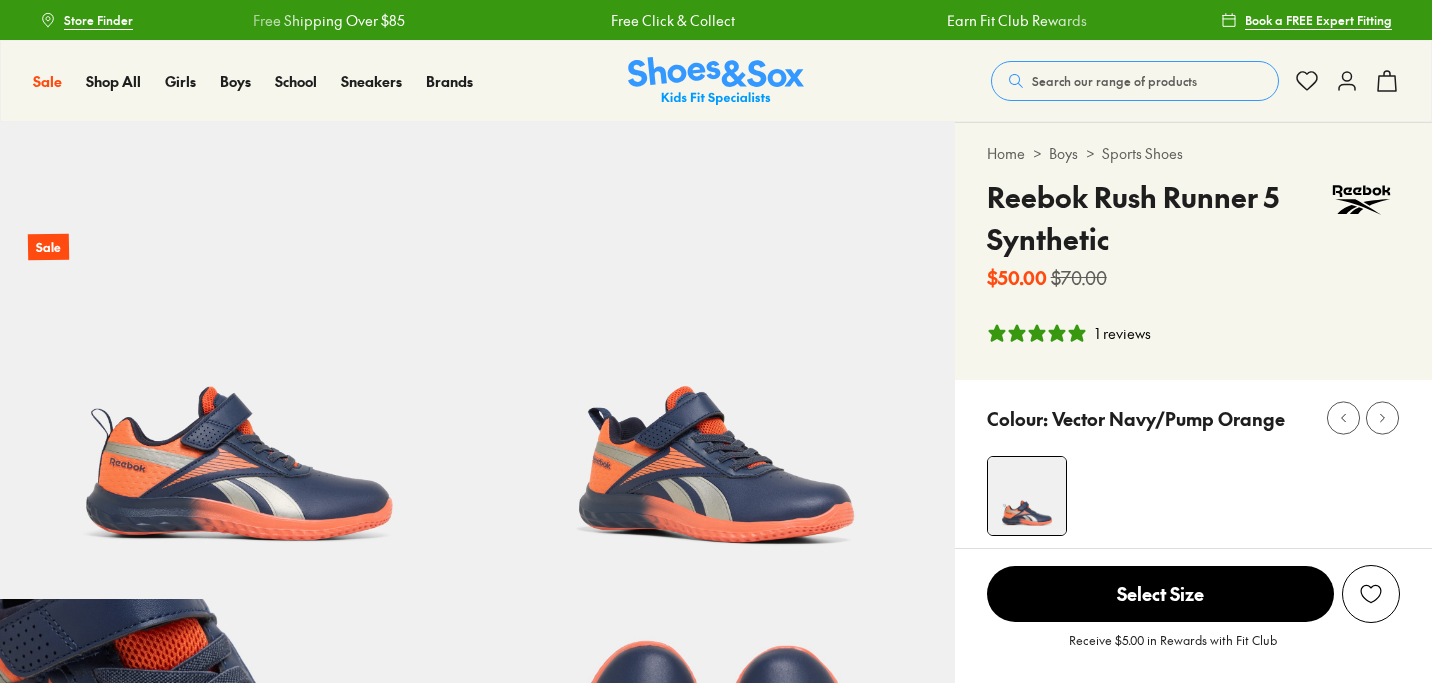 scroll, scrollTop: 0, scrollLeft: 0, axis: both 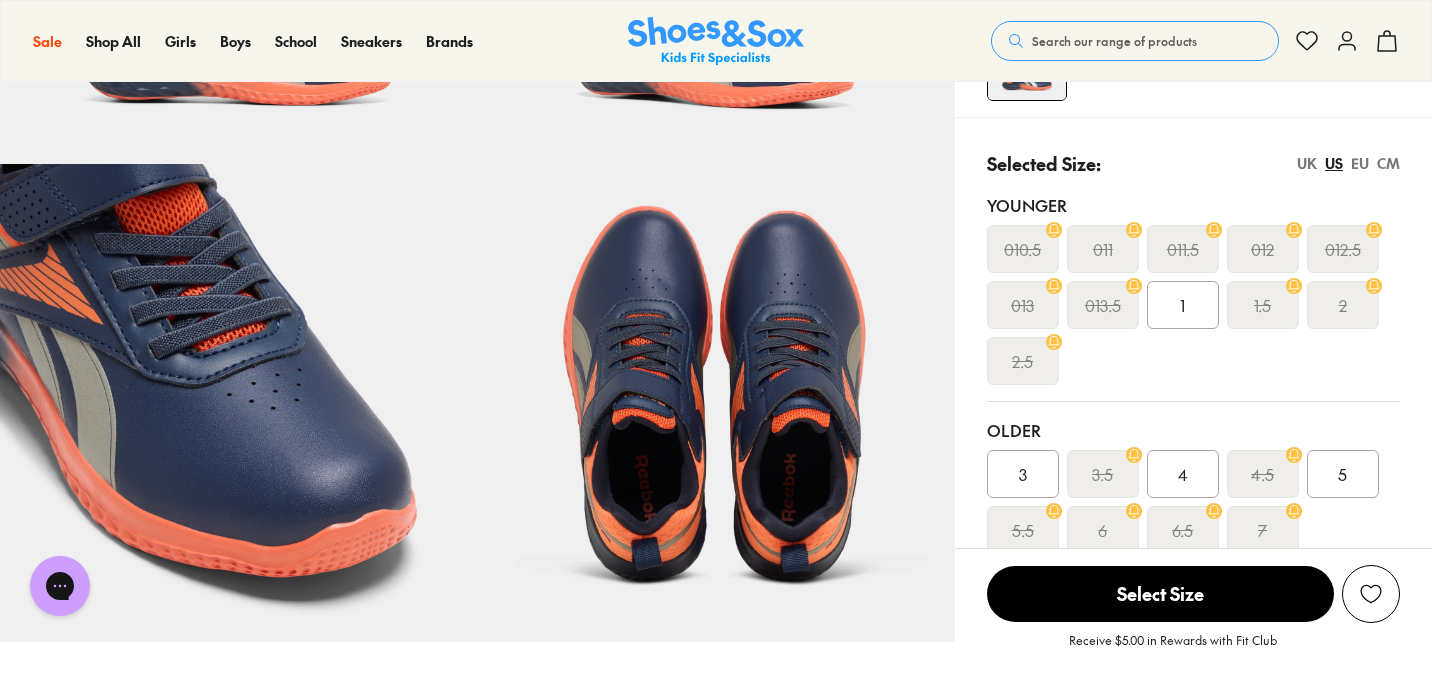 click on "5" at bounding box center (1343, 474) 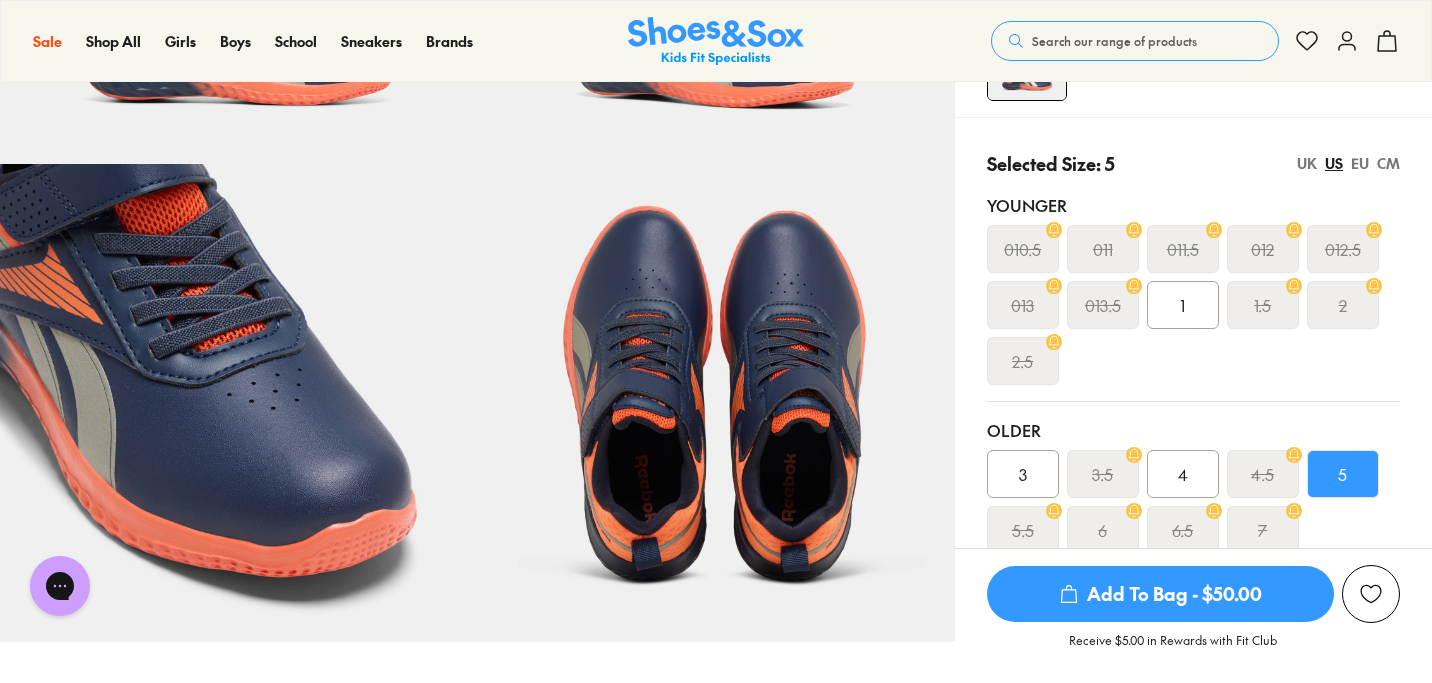 click on "Add To Bag - $50.00" at bounding box center [1160, 594] 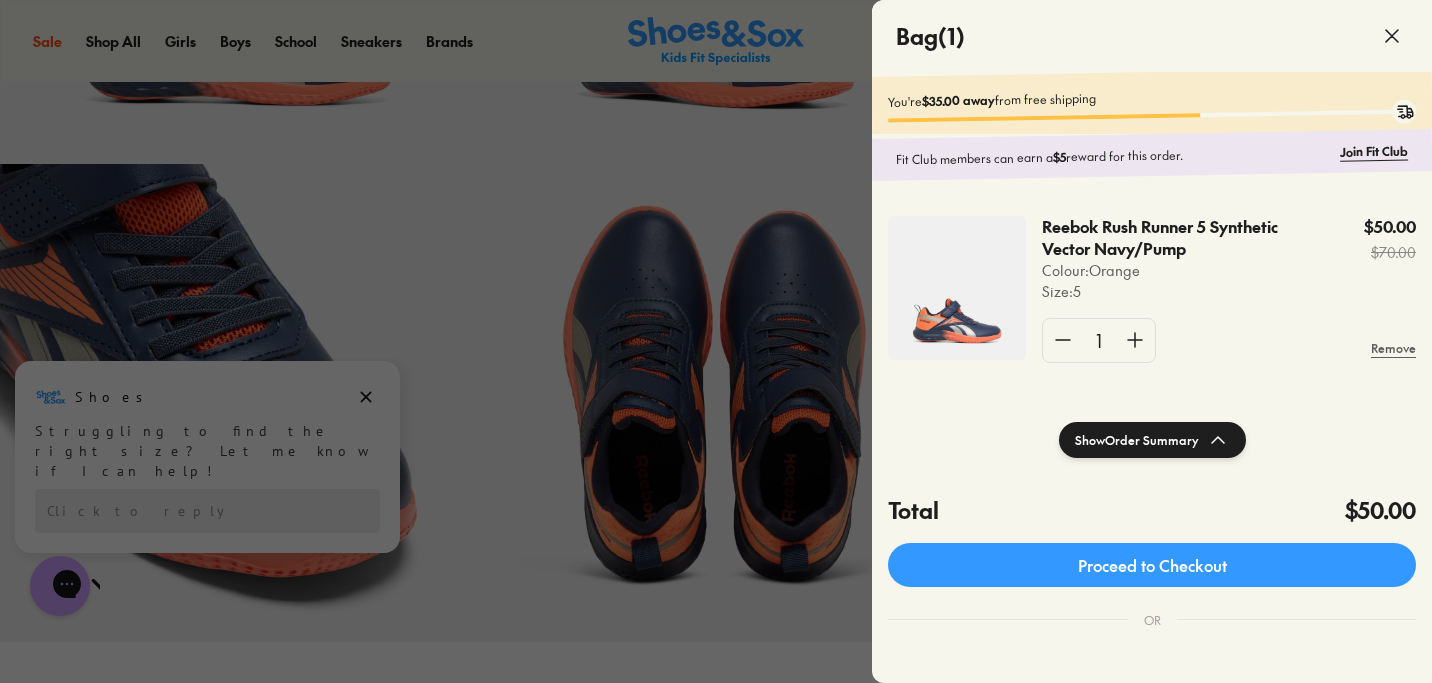 click 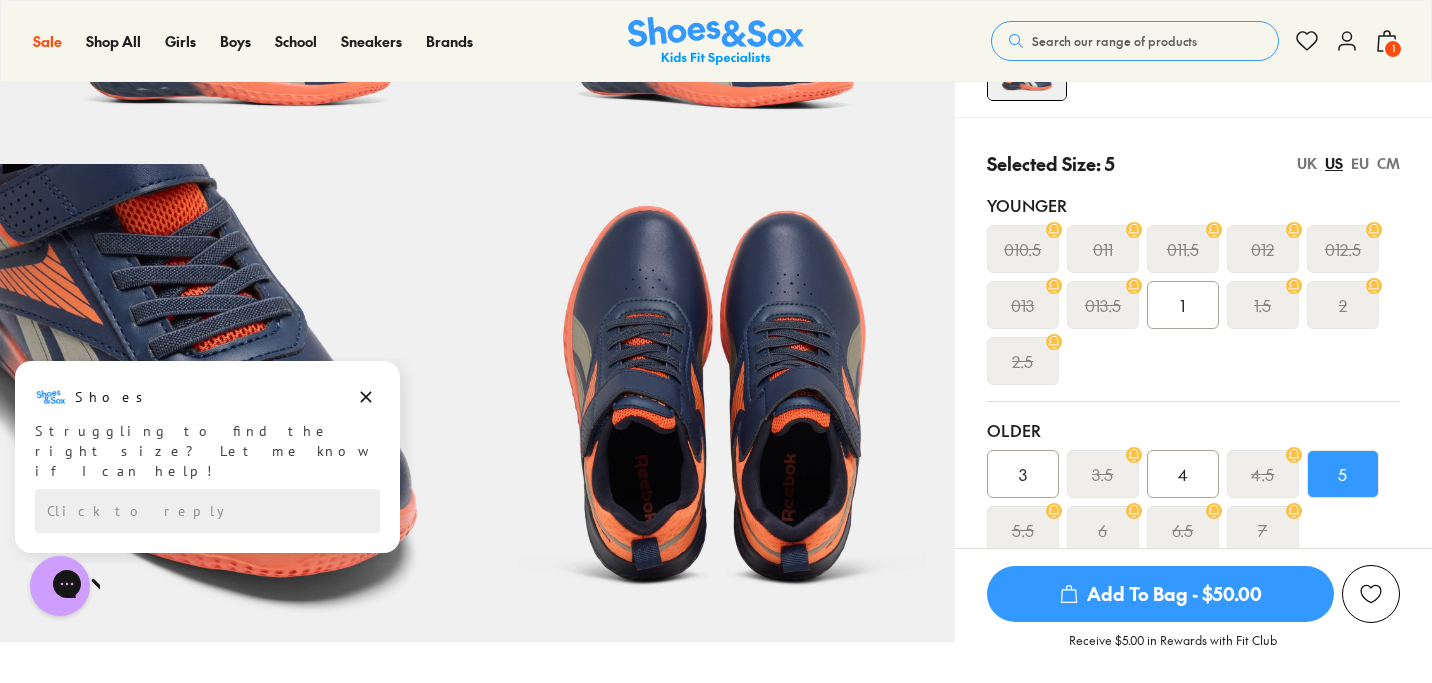 click on "1" at bounding box center [1393, 49] 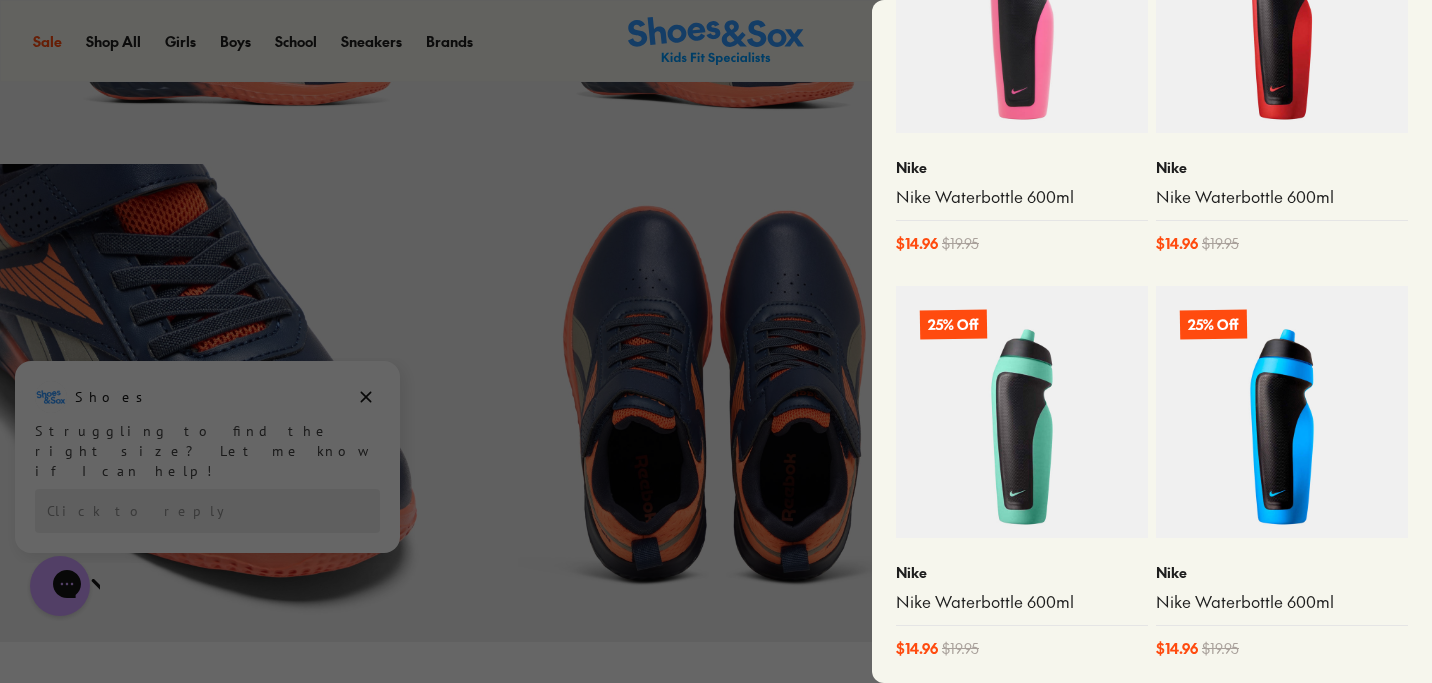 scroll, scrollTop: 1069, scrollLeft: 0, axis: vertical 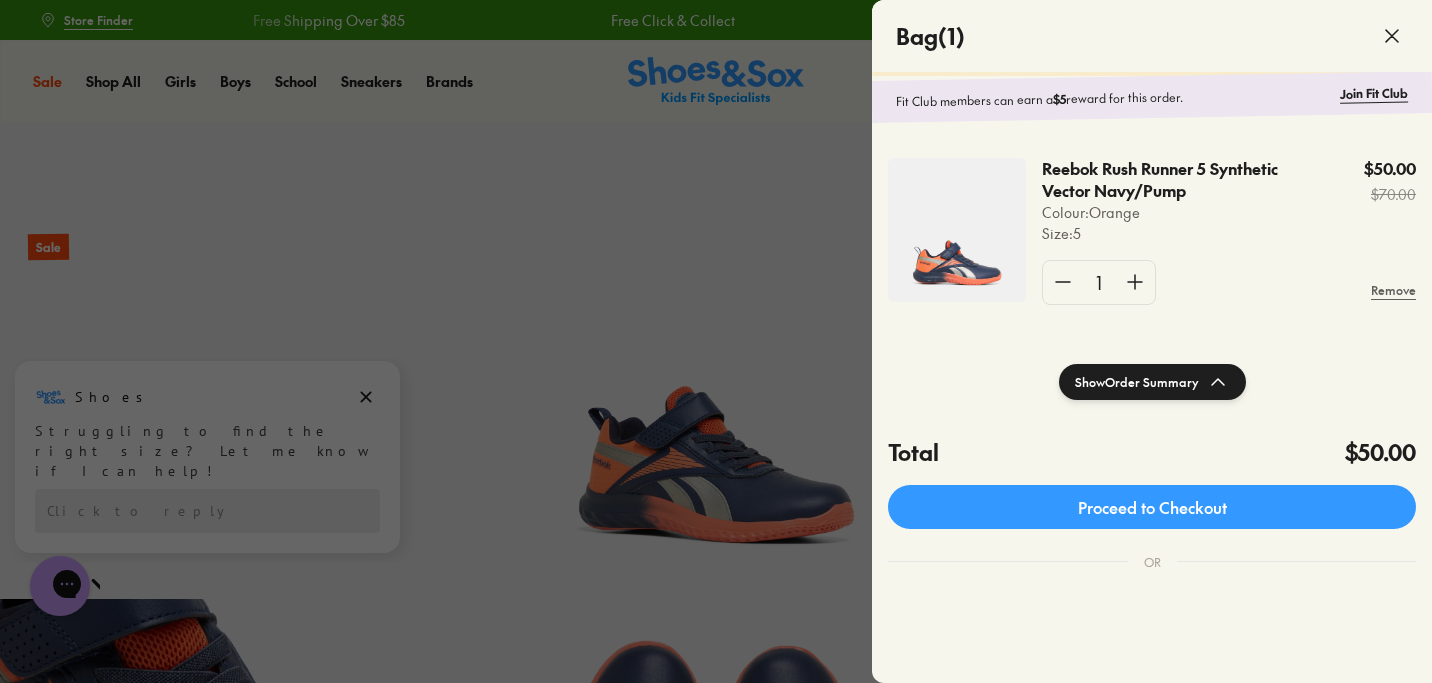 click 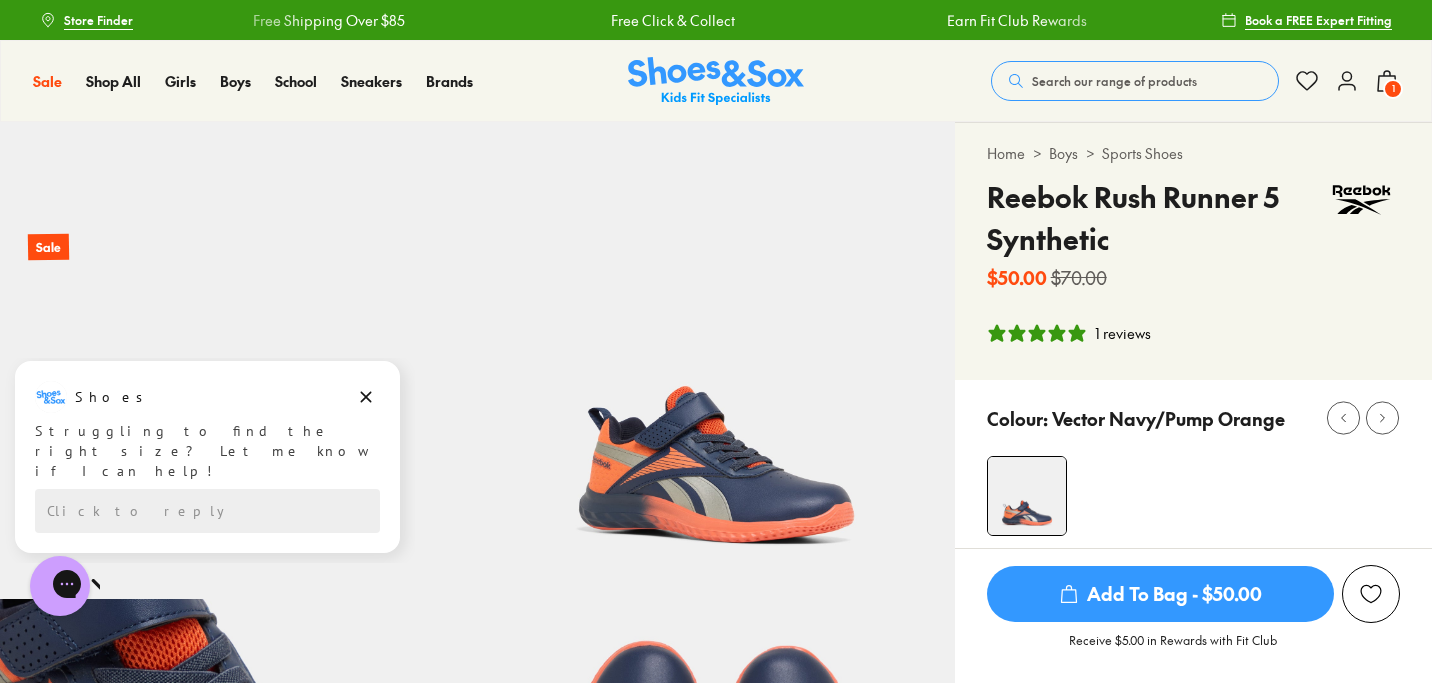click 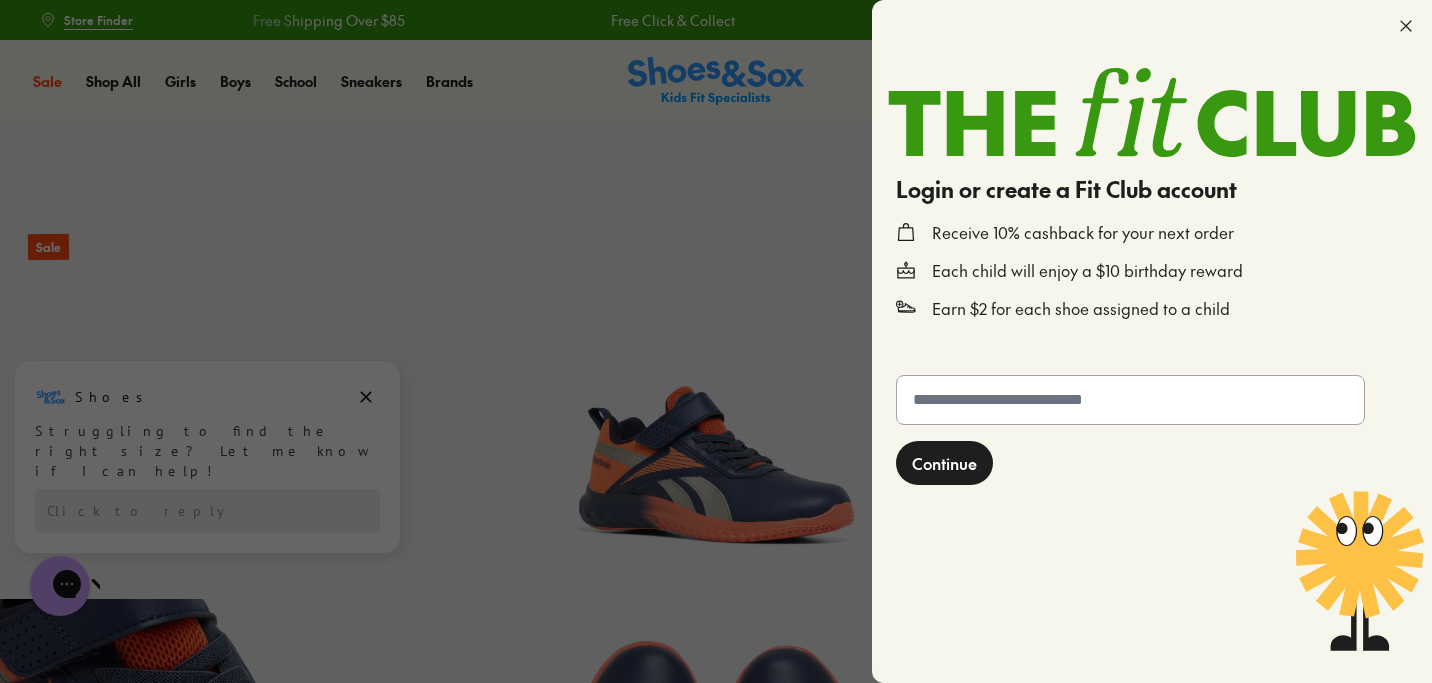 click 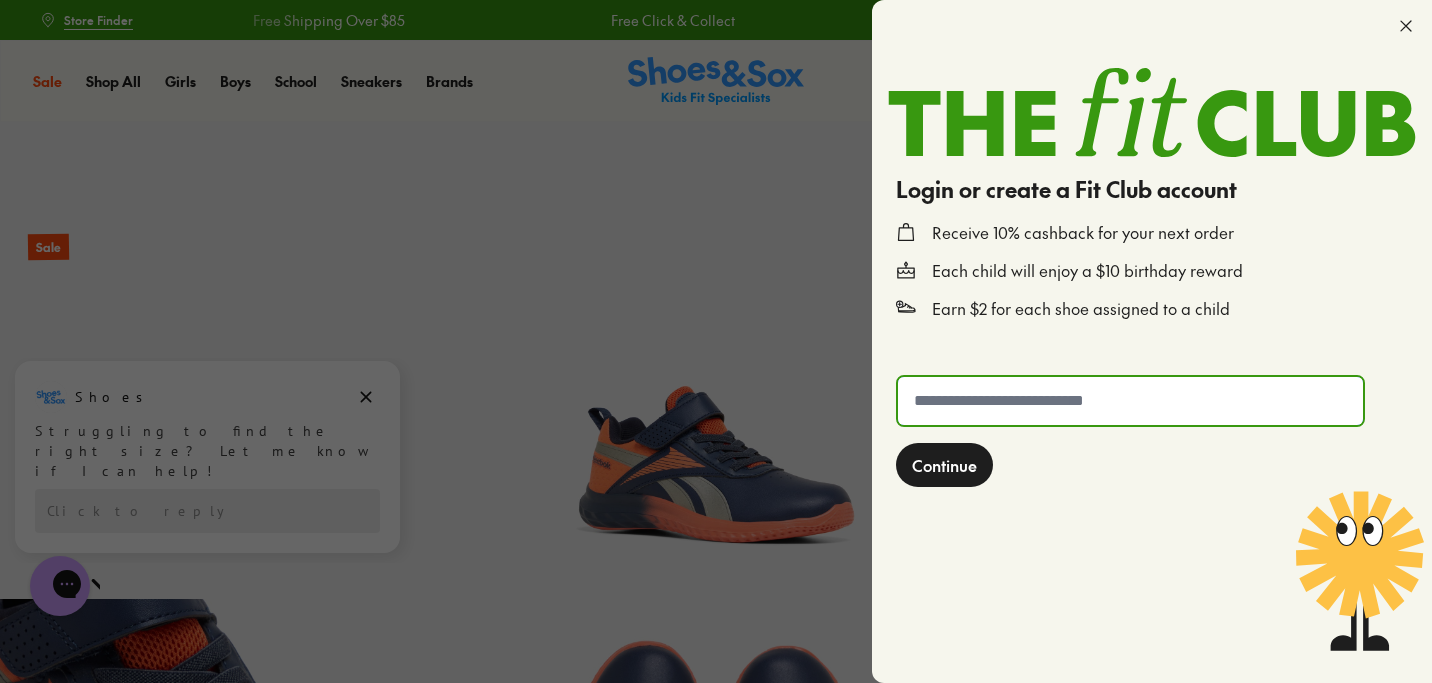 type on "**********" 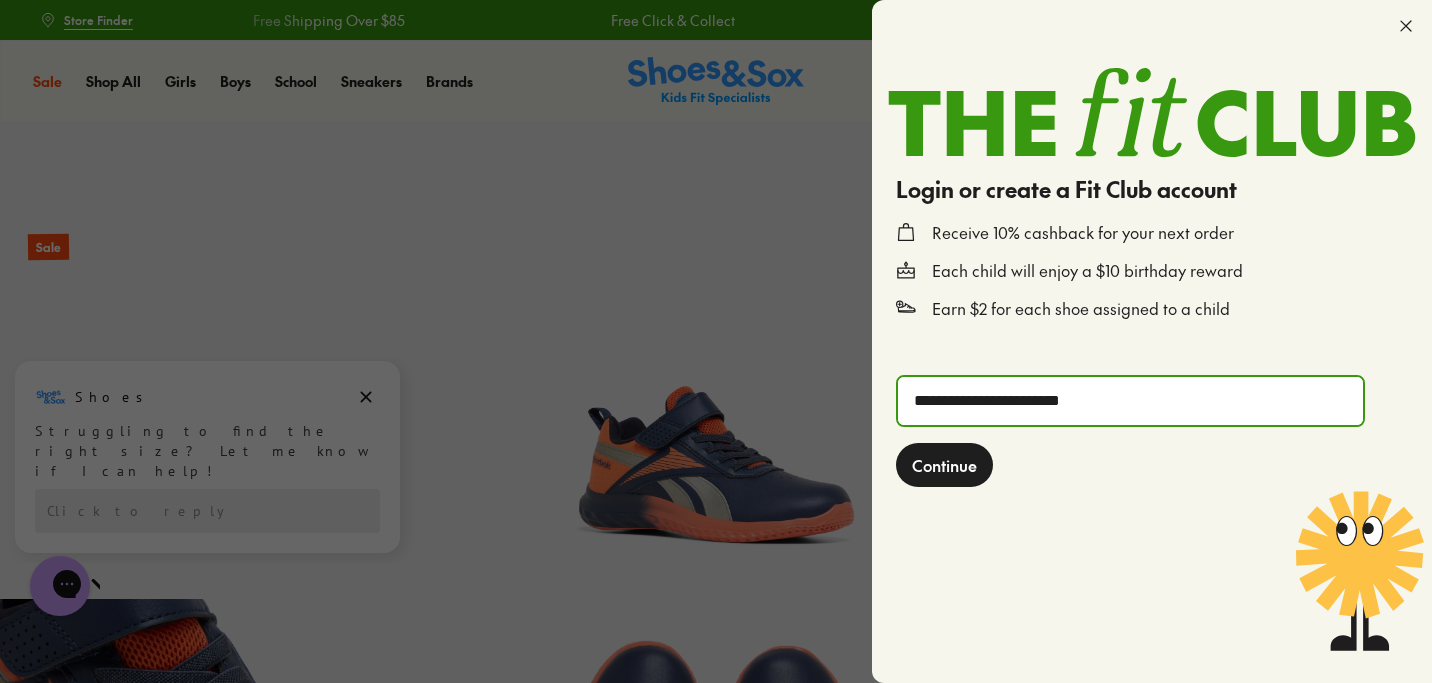 click on "Continue" 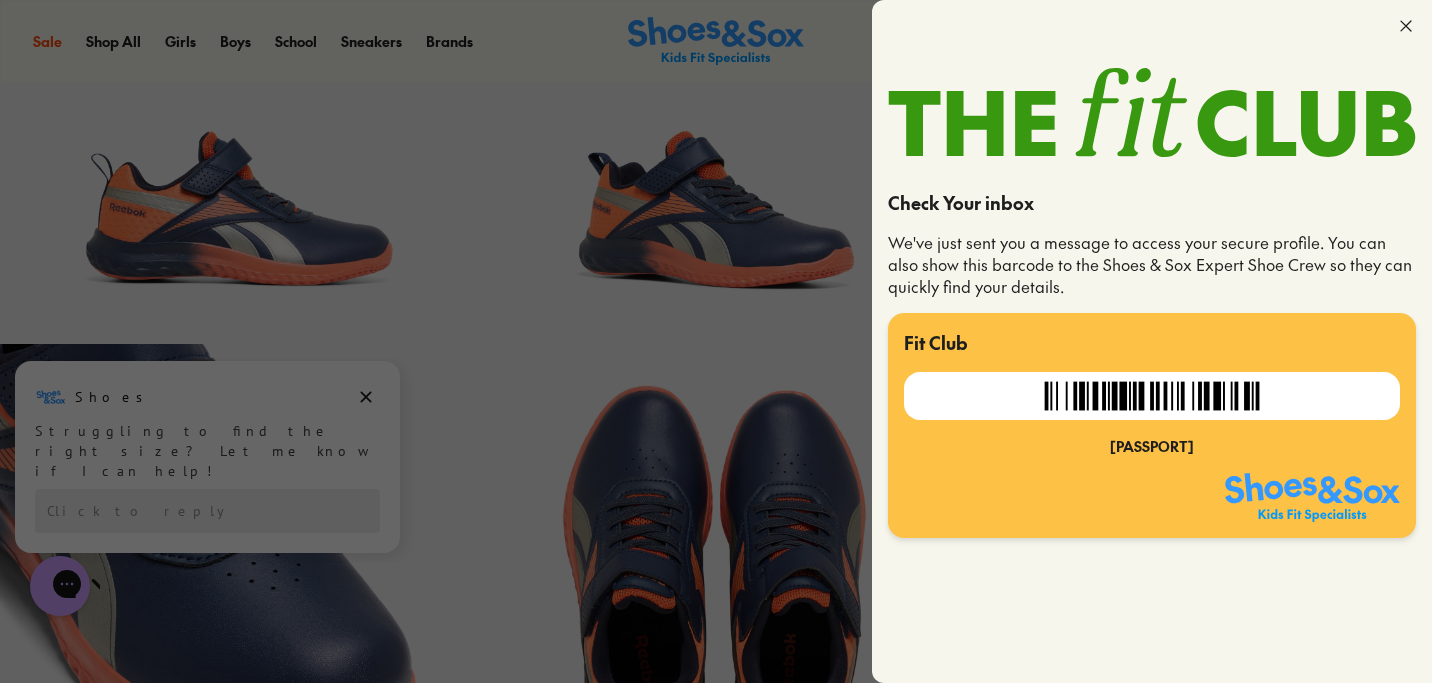 scroll, scrollTop: 576, scrollLeft: 0, axis: vertical 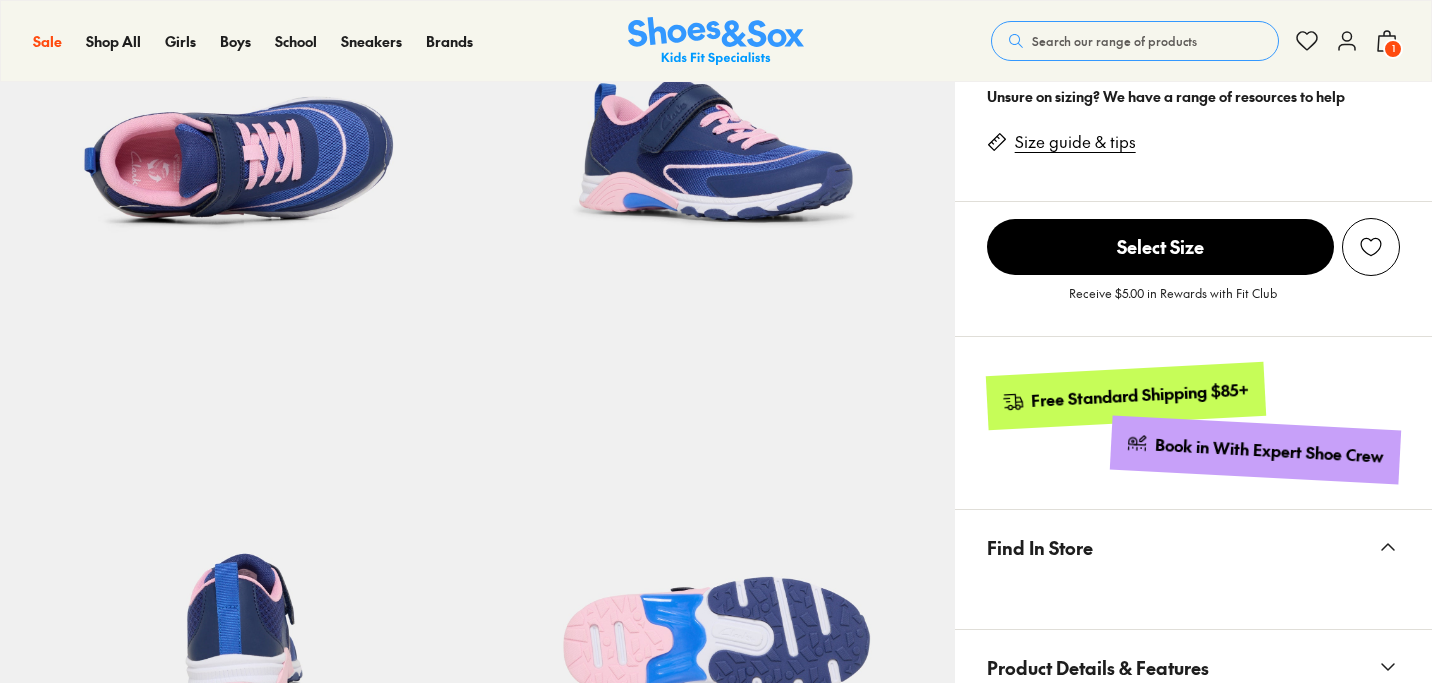 select on "*" 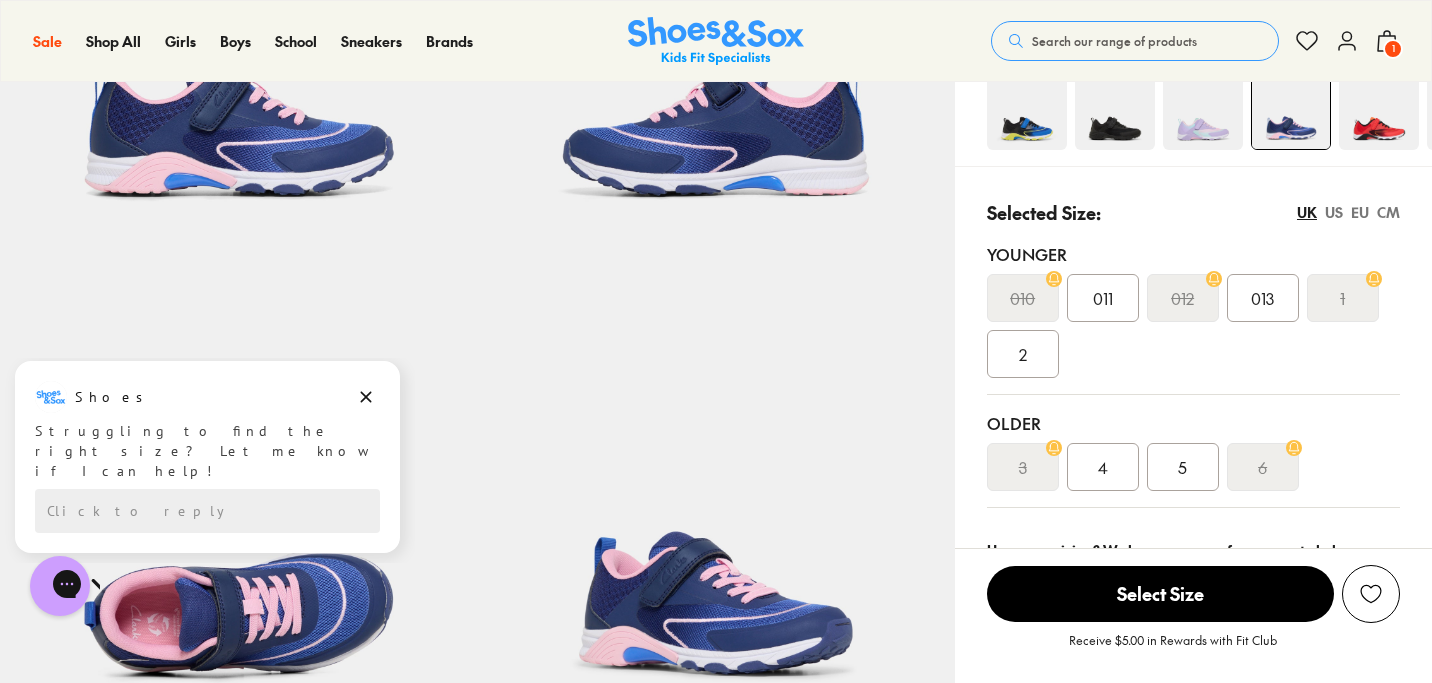 scroll, scrollTop: 326, scrollLeft: 0, axis: vertical 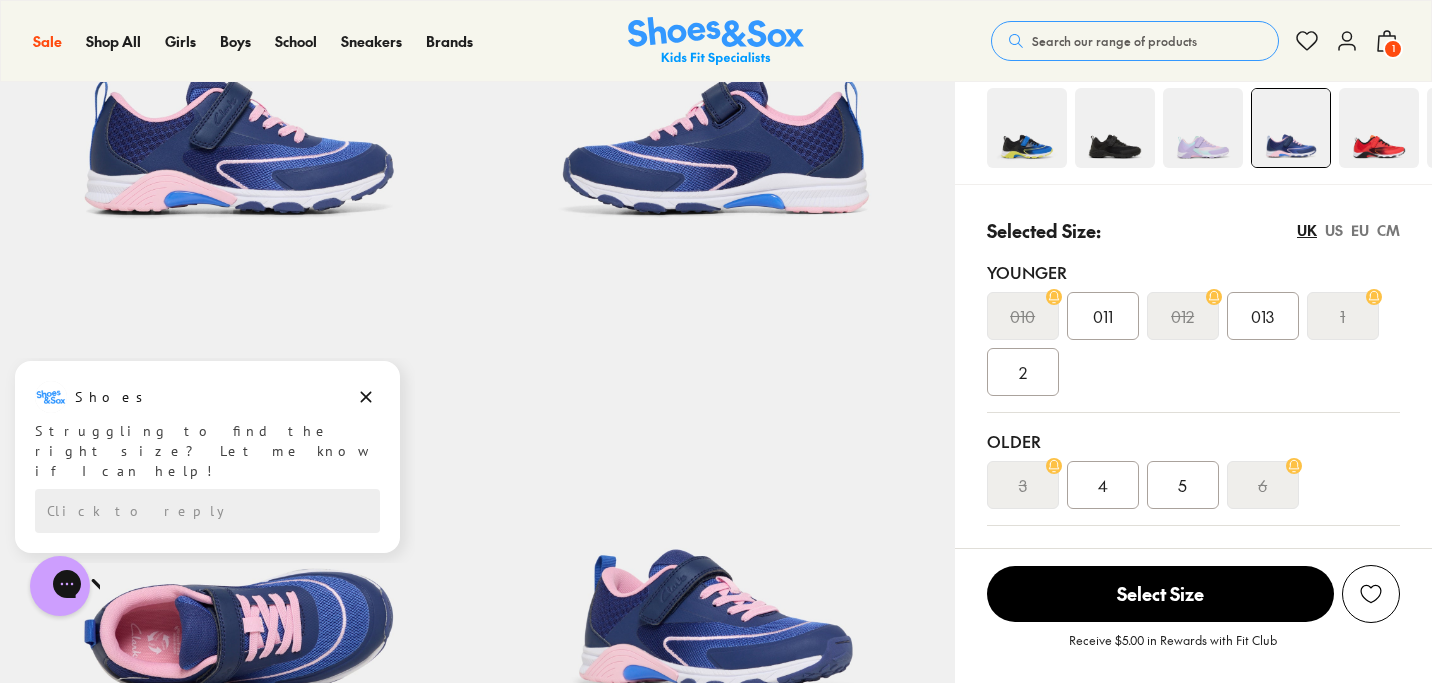 click at bounding box center (1027, 128) 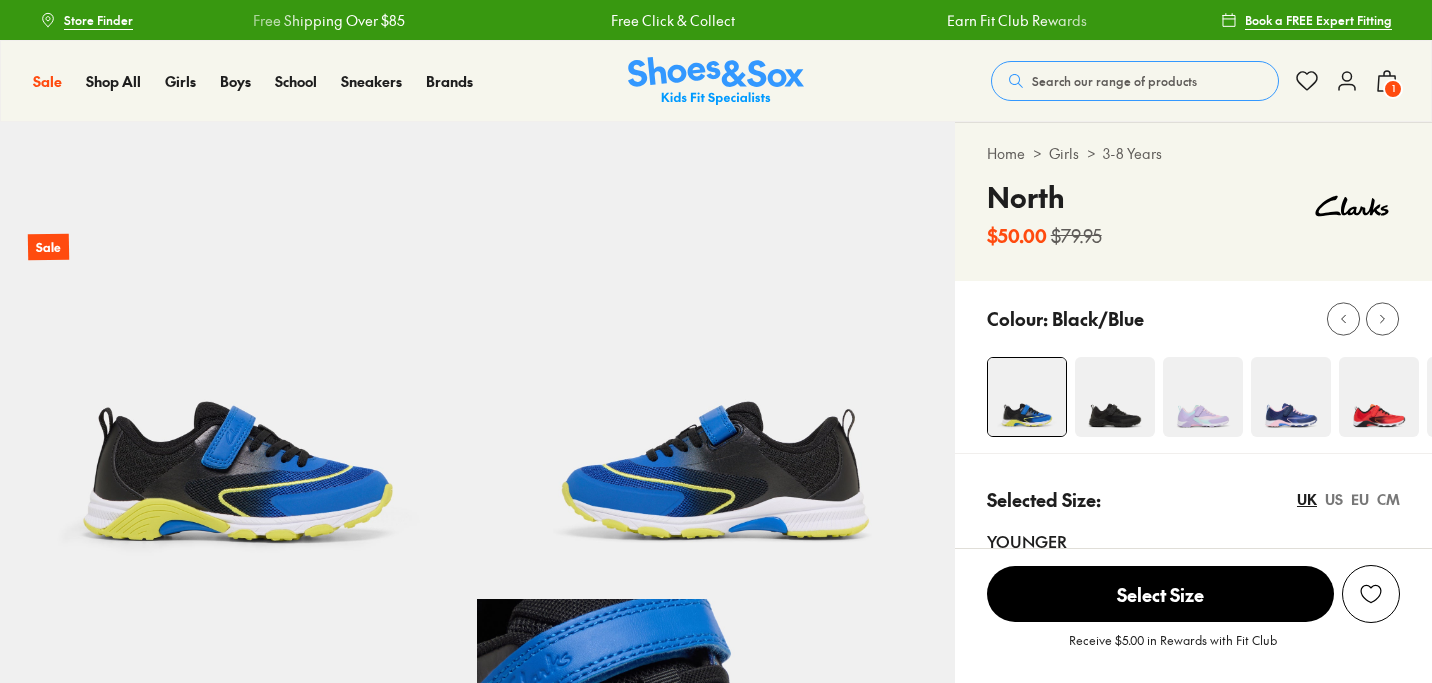 scroll, scrollTop: 0, scrollLeft: 0, axis: both 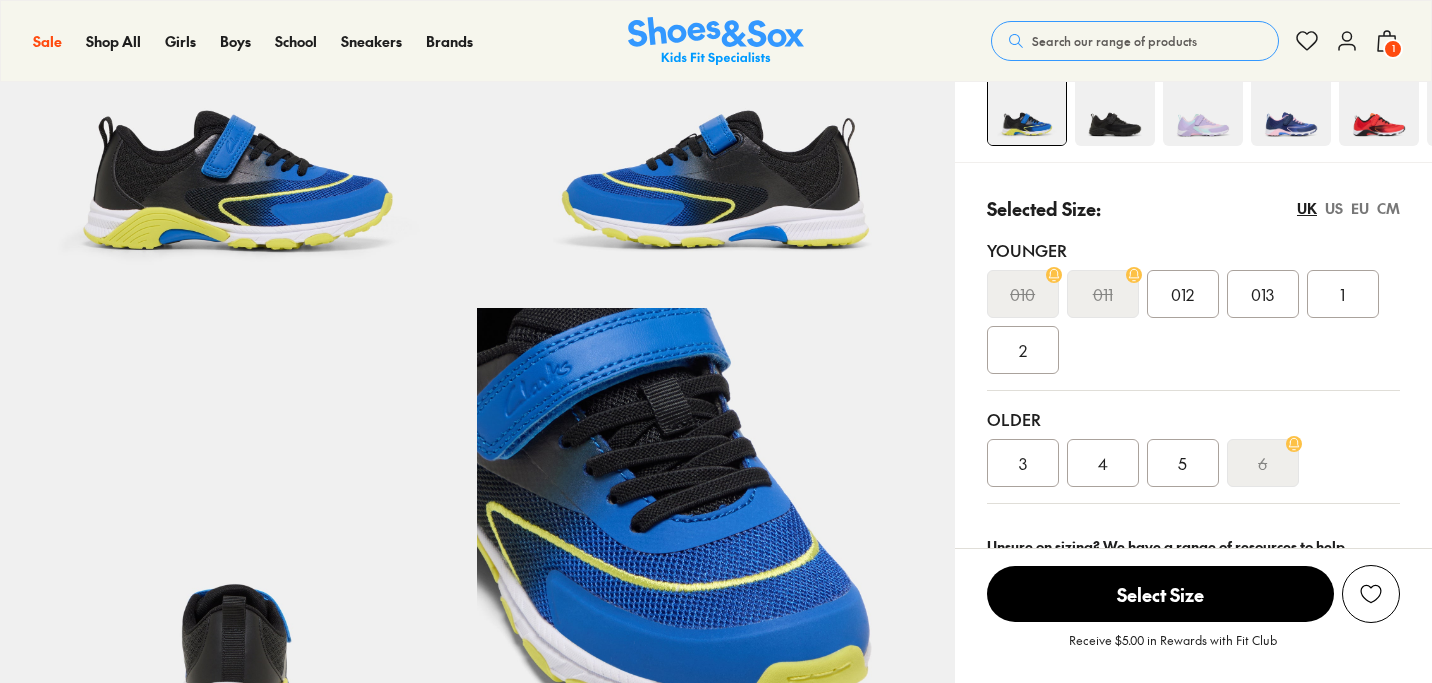 select on "*" 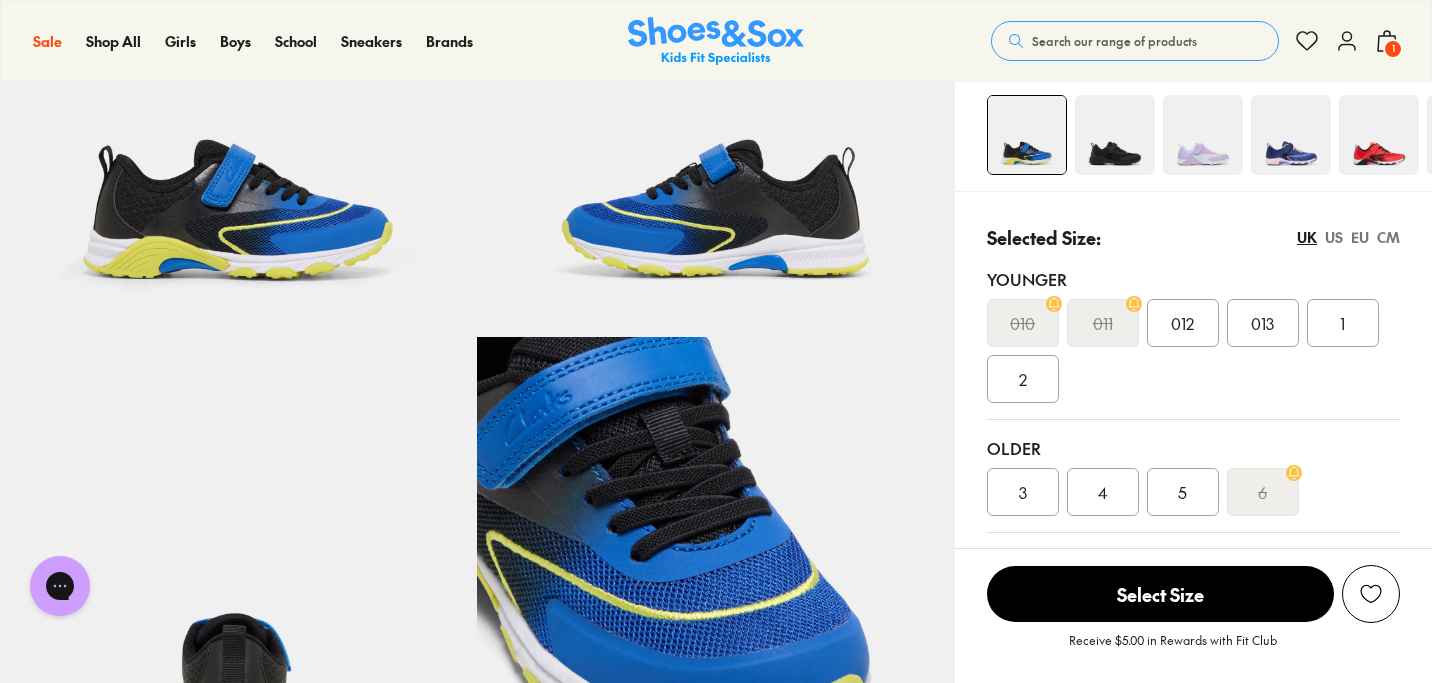 scroll, scrollTop: 160, scrollLeft: 0, axis: vertical 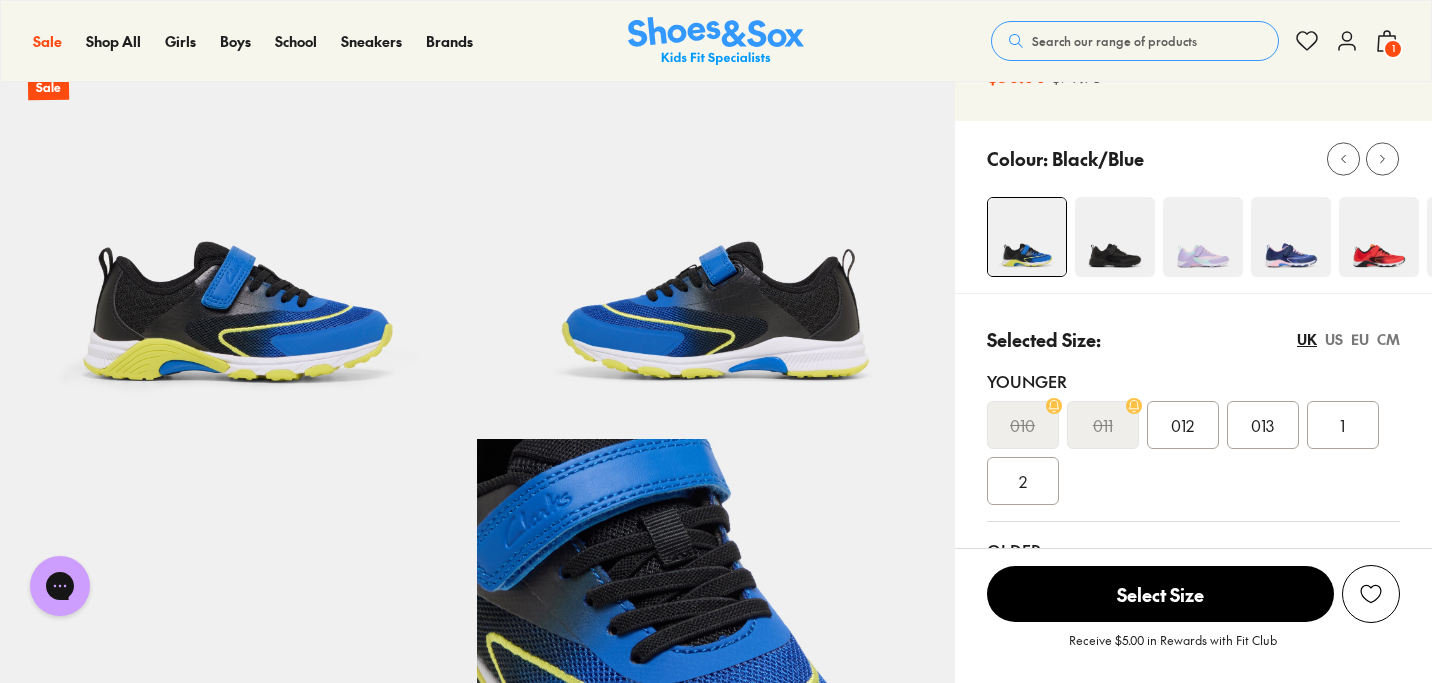 click at bounding box center [1291, 237] 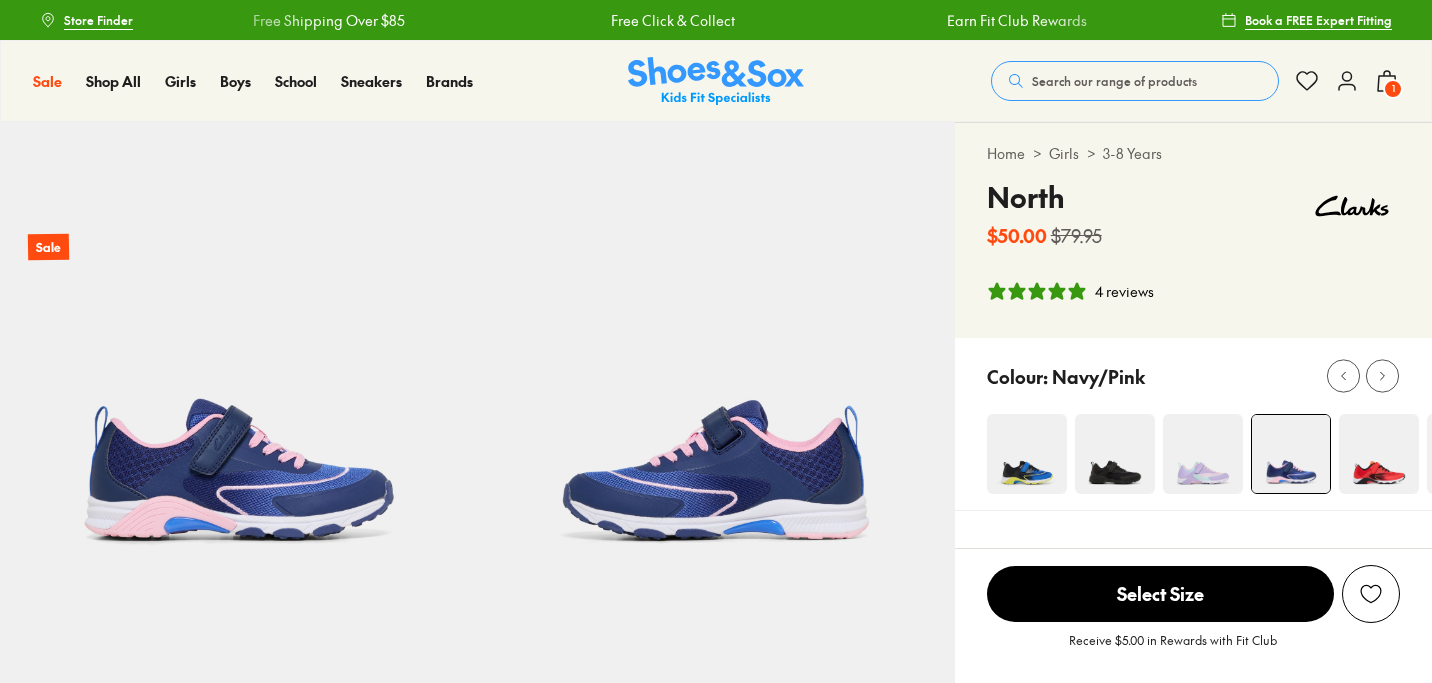 select on "*" 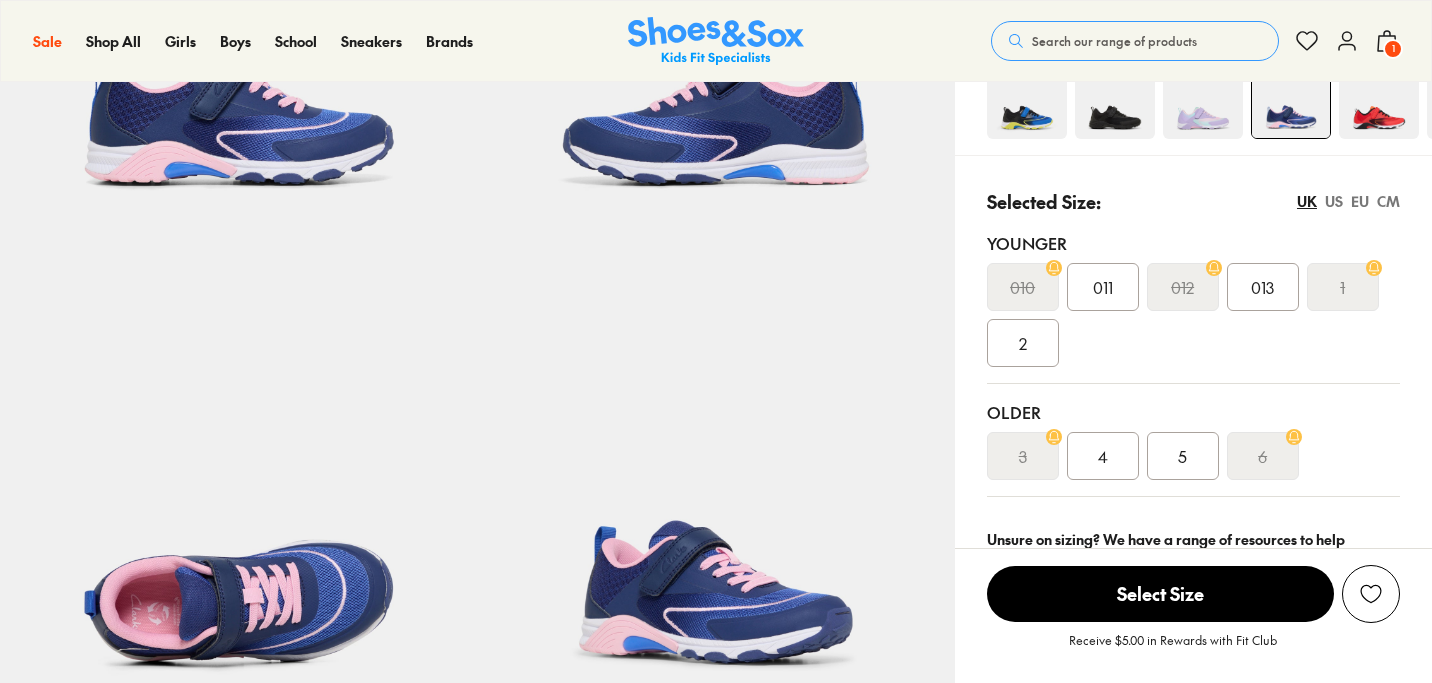 scroll, scrollTop: 392, scrollLeft: 0, axis: vertical 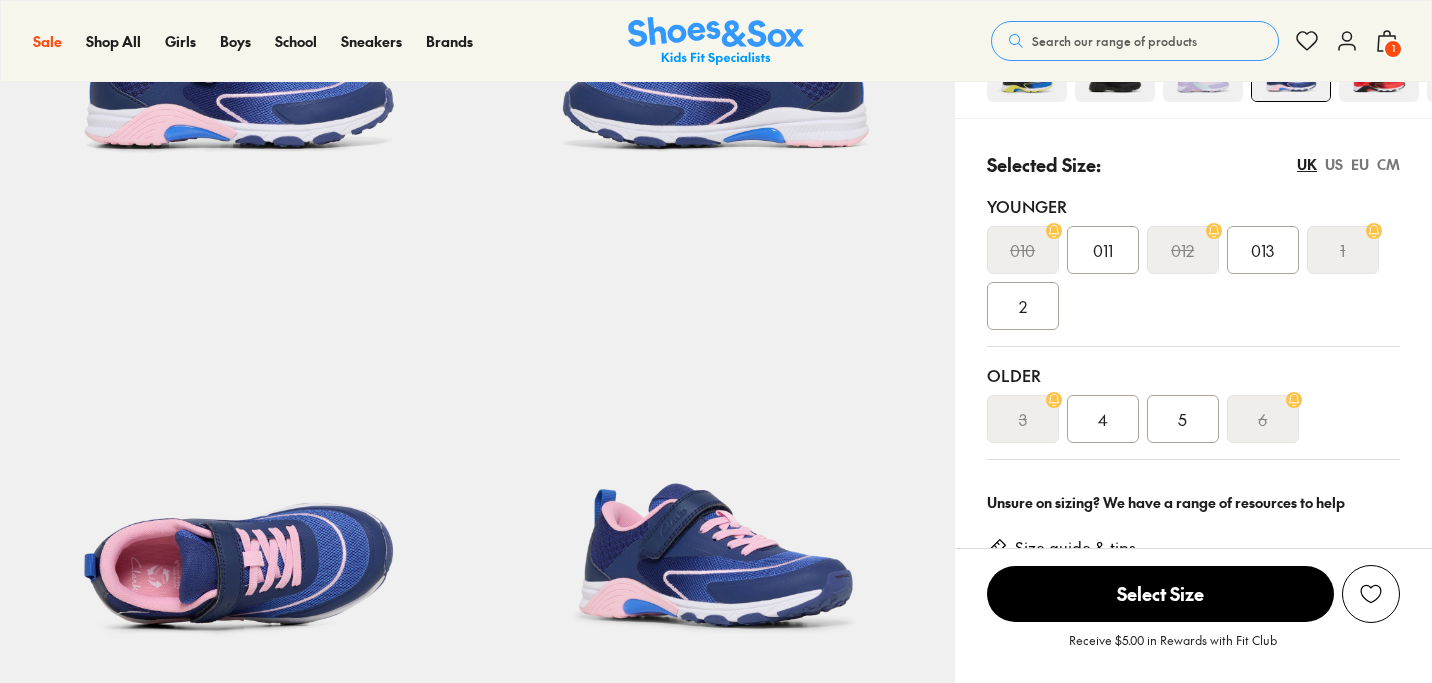 click on "Sale
Sale
Shop All
Mega School Sale
Up to 40% off Sale
25% Off Waterbottles
$5 Toys
Shop All Sale
Girls
Girls
Shop All
Sneakers
School
Sports" at bounding box center (716, 41) 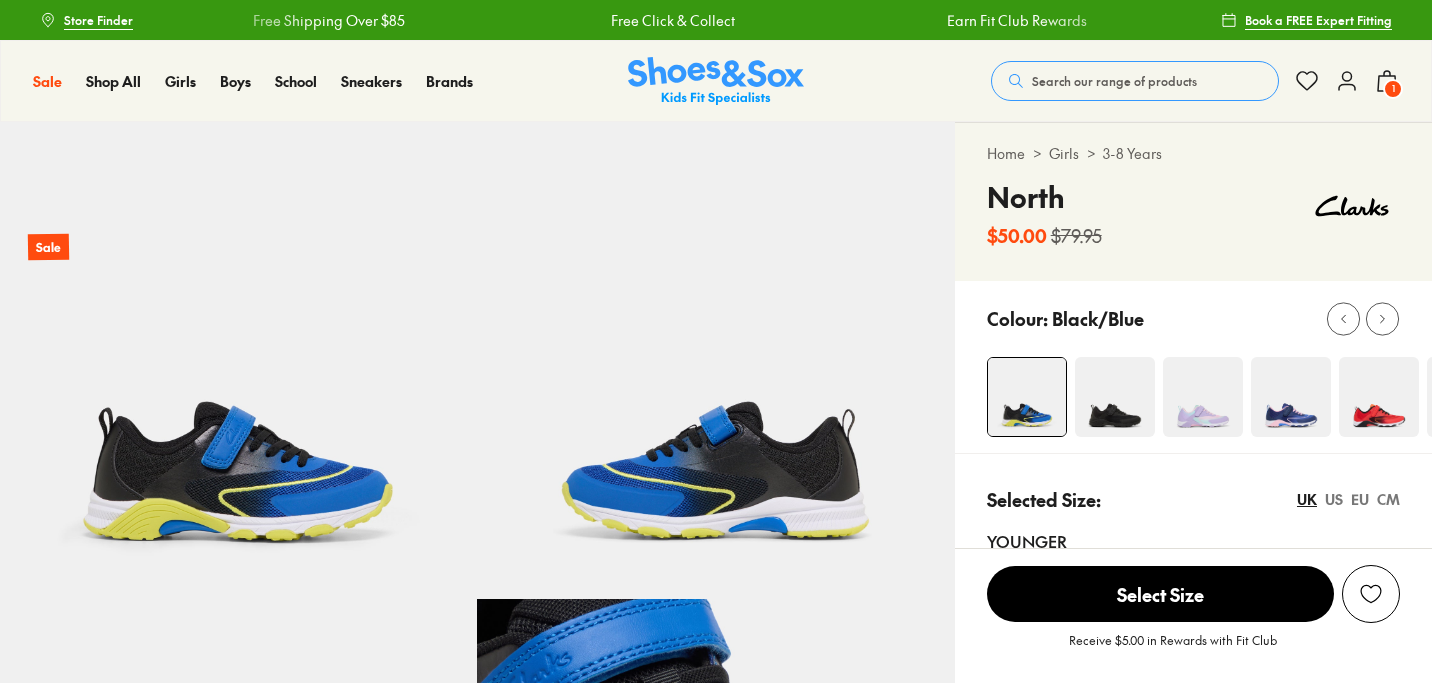 select on "*" 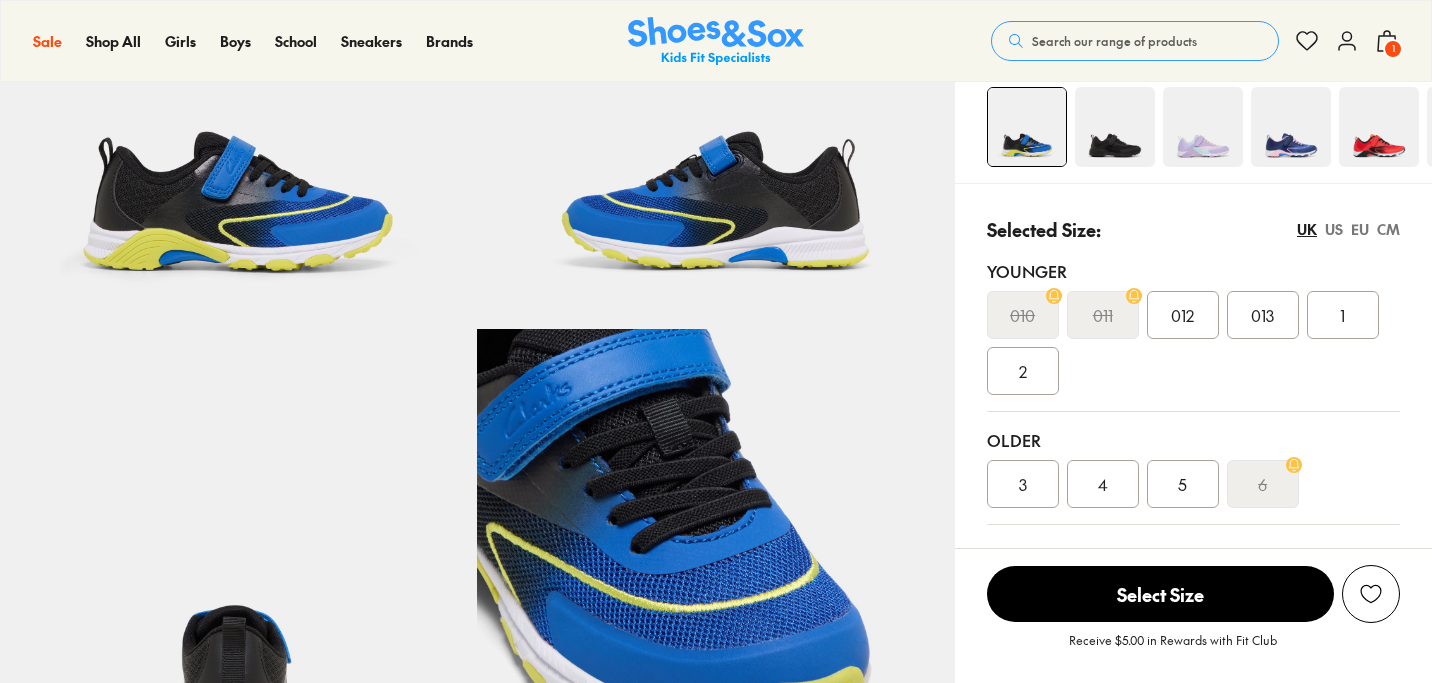 scroll, scrollTop: 410, scrollLeft: 0, axis: vertical 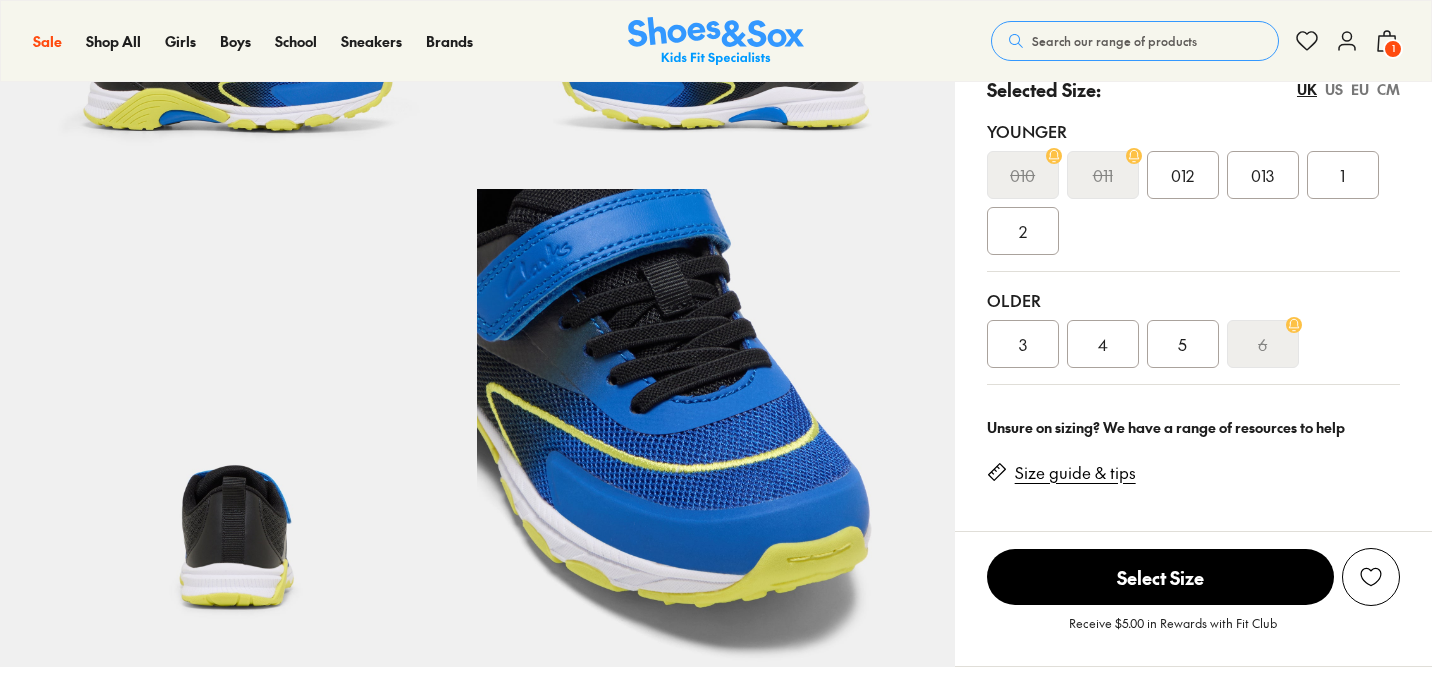 click on "5" at bounding box center [1183, 344] 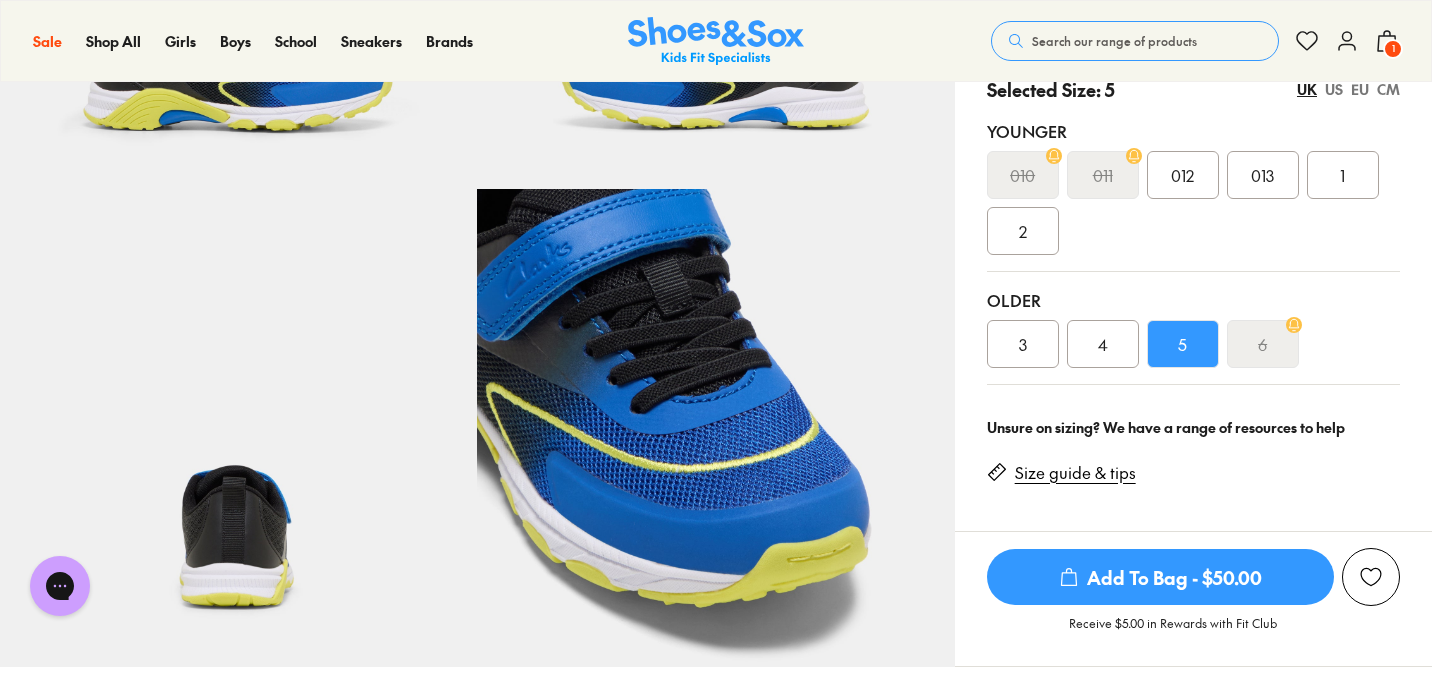 scroll, scrollTop: 0, scrollLeft: 0, axis: both 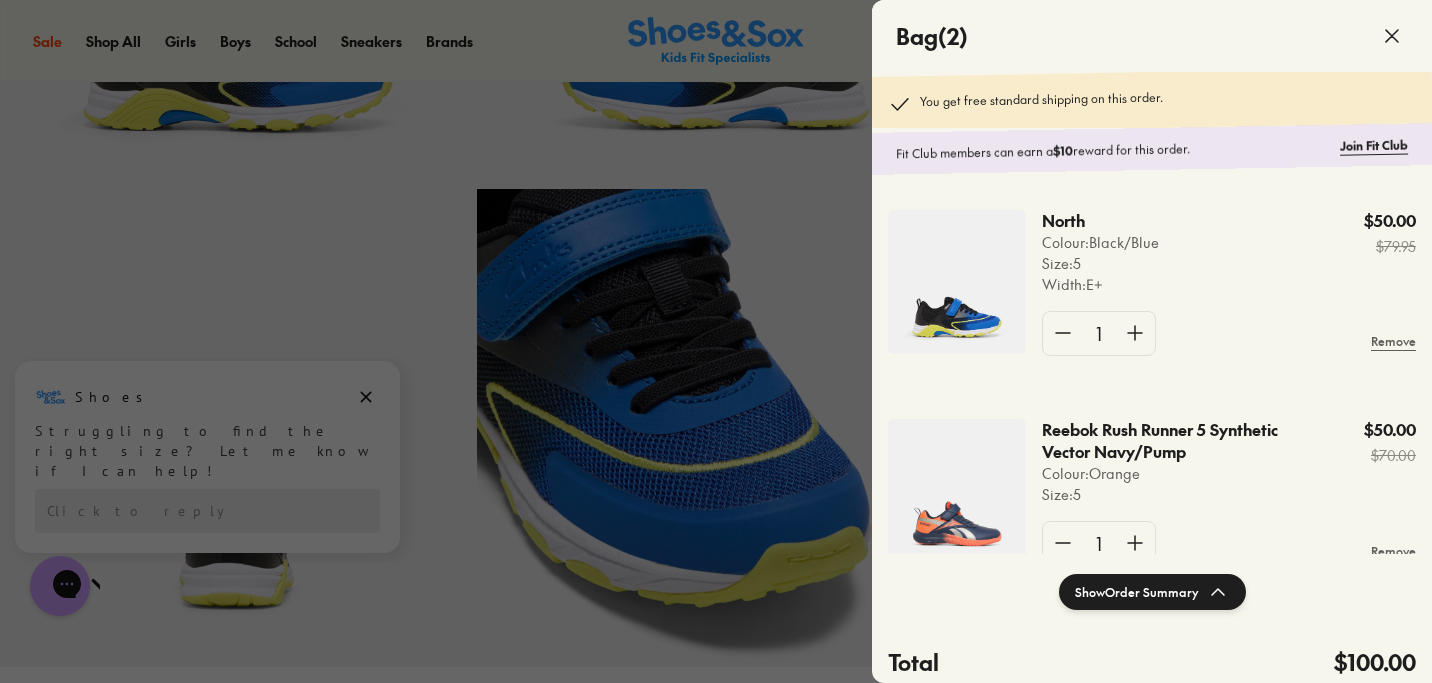 click 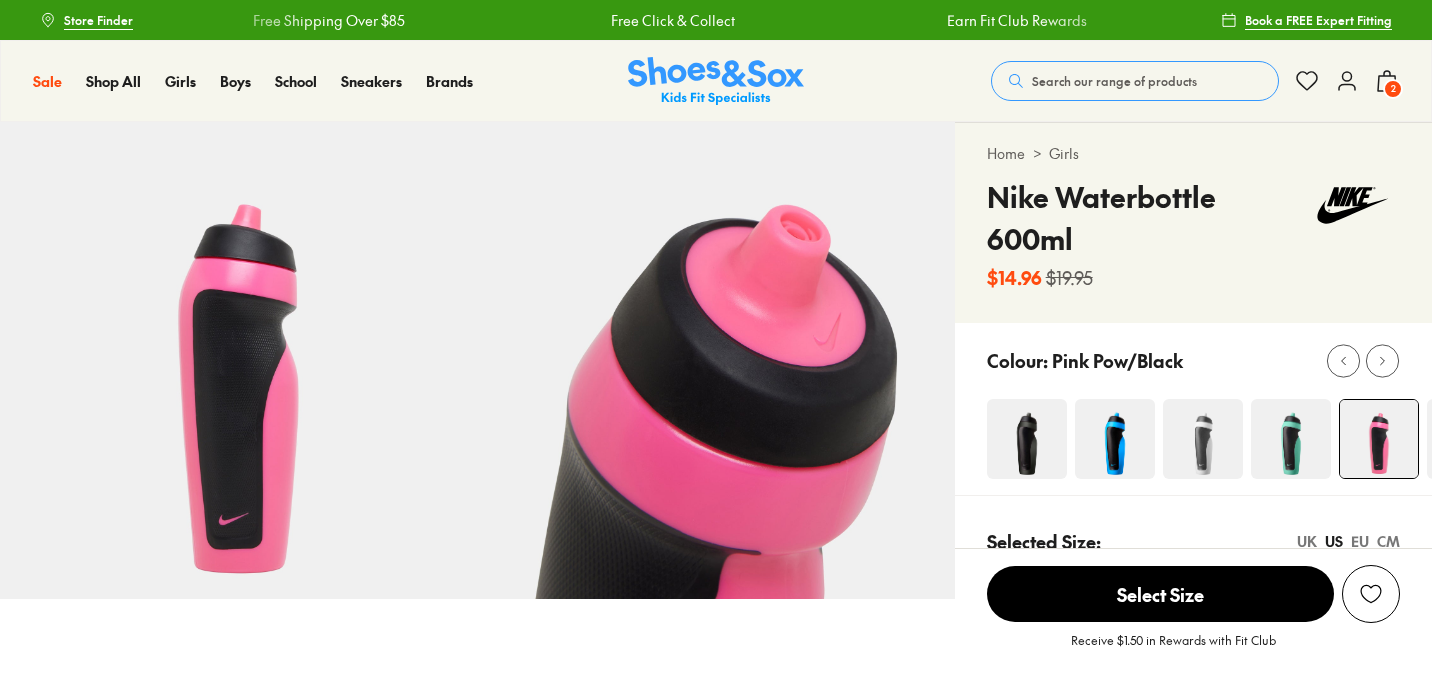 select on "*" 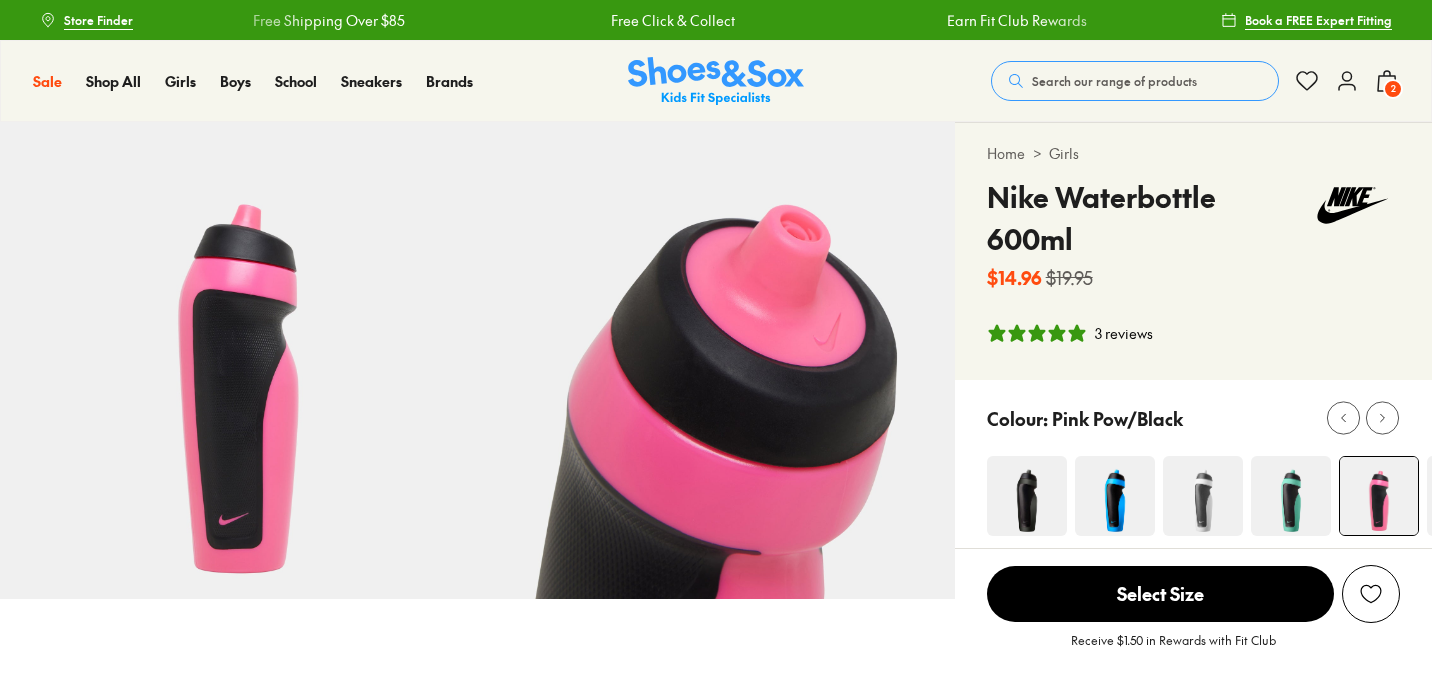 scroll, scrollTop: 0, scrollLeft: 0, axis: both 